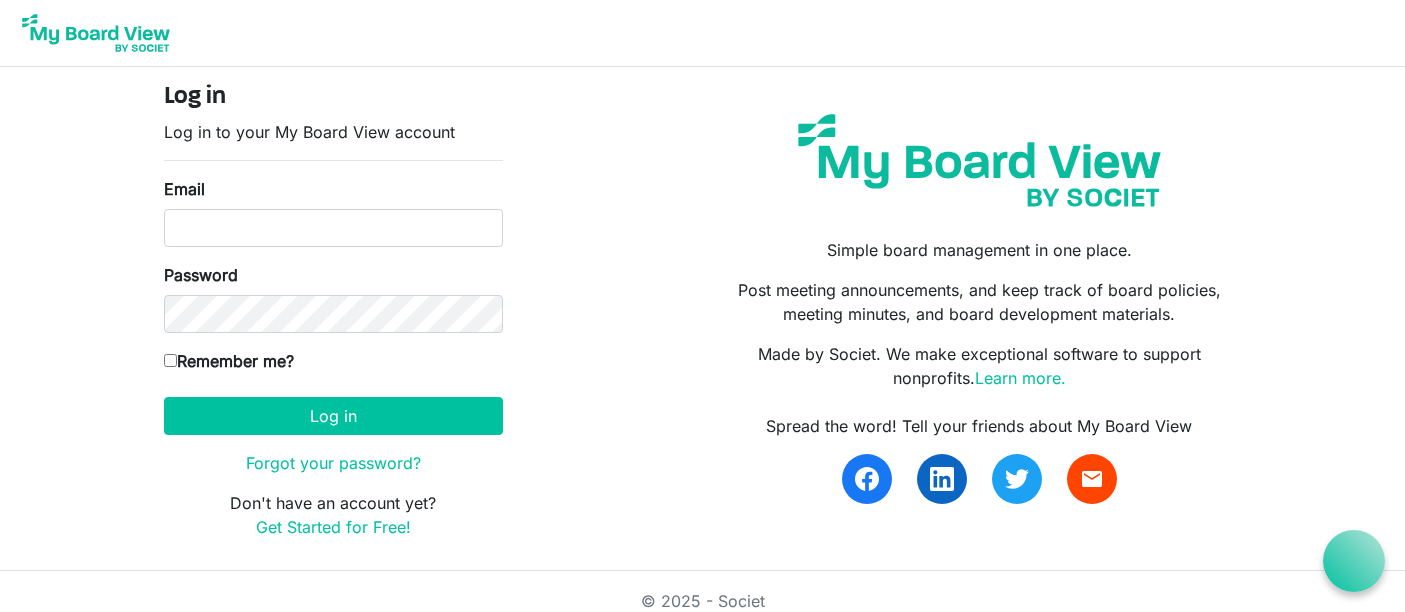 scroll, scrollTop: 0, scrollLeft: 0, axis: both 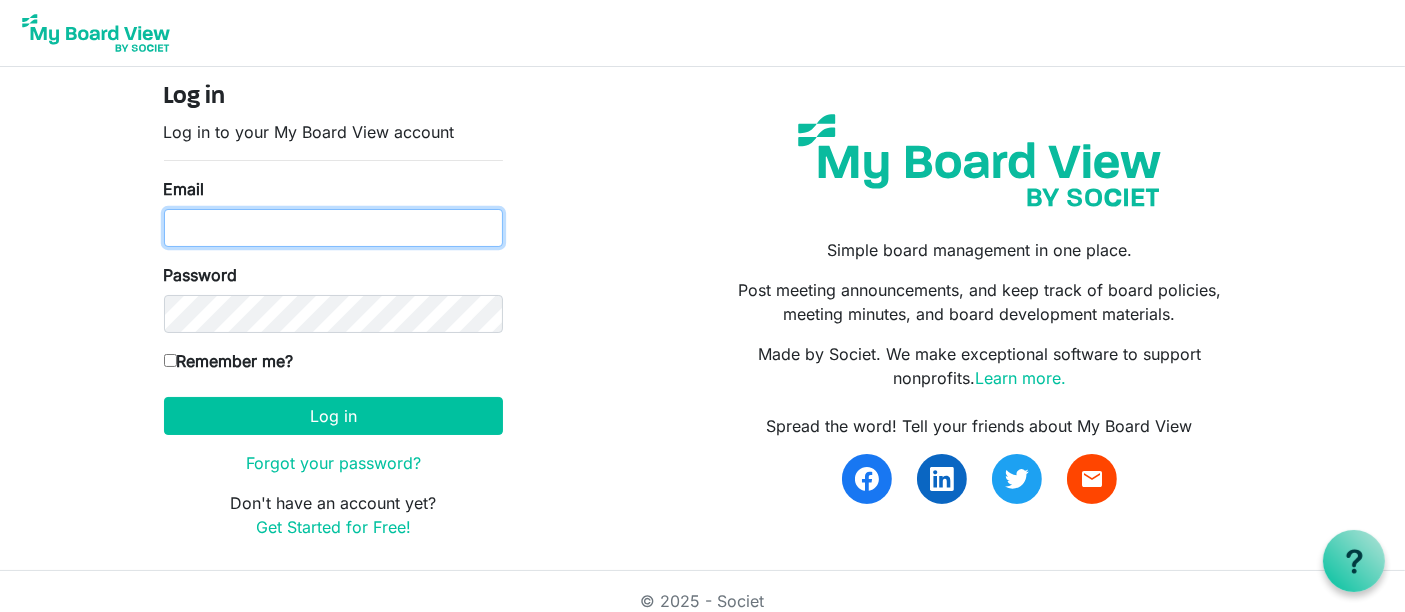 click on "Email" at bounding box center (333, 228) 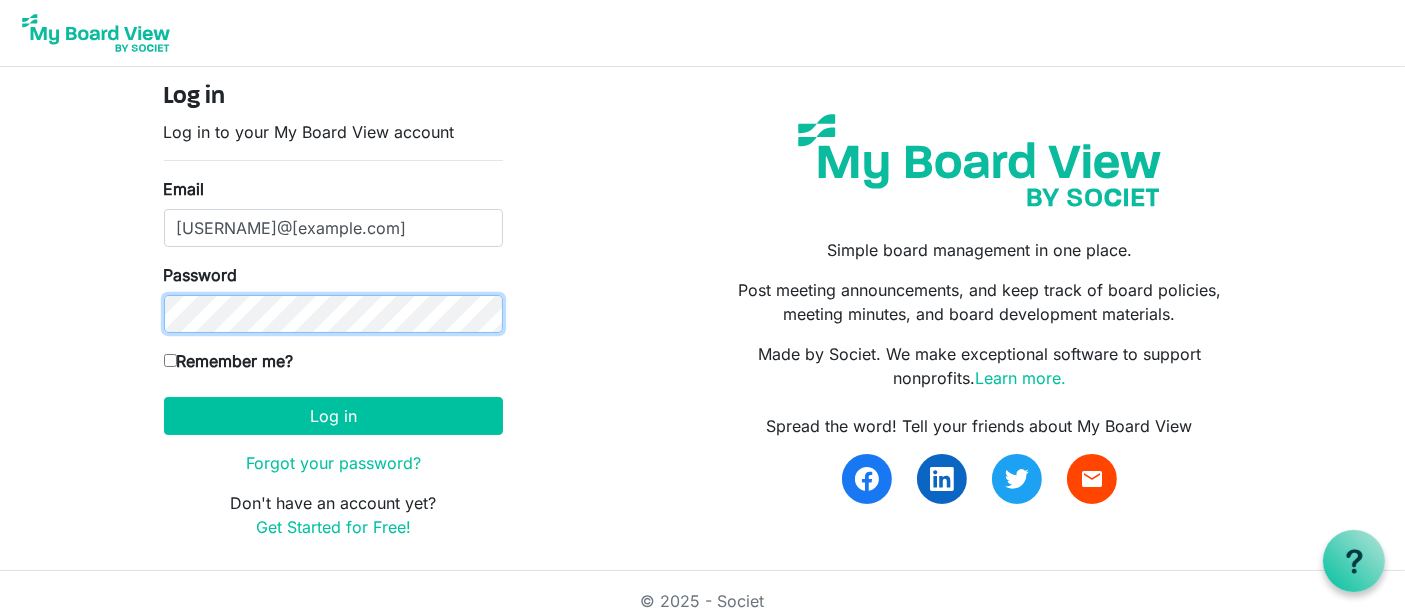 click on "Log in" at bounding box center (333, 416) 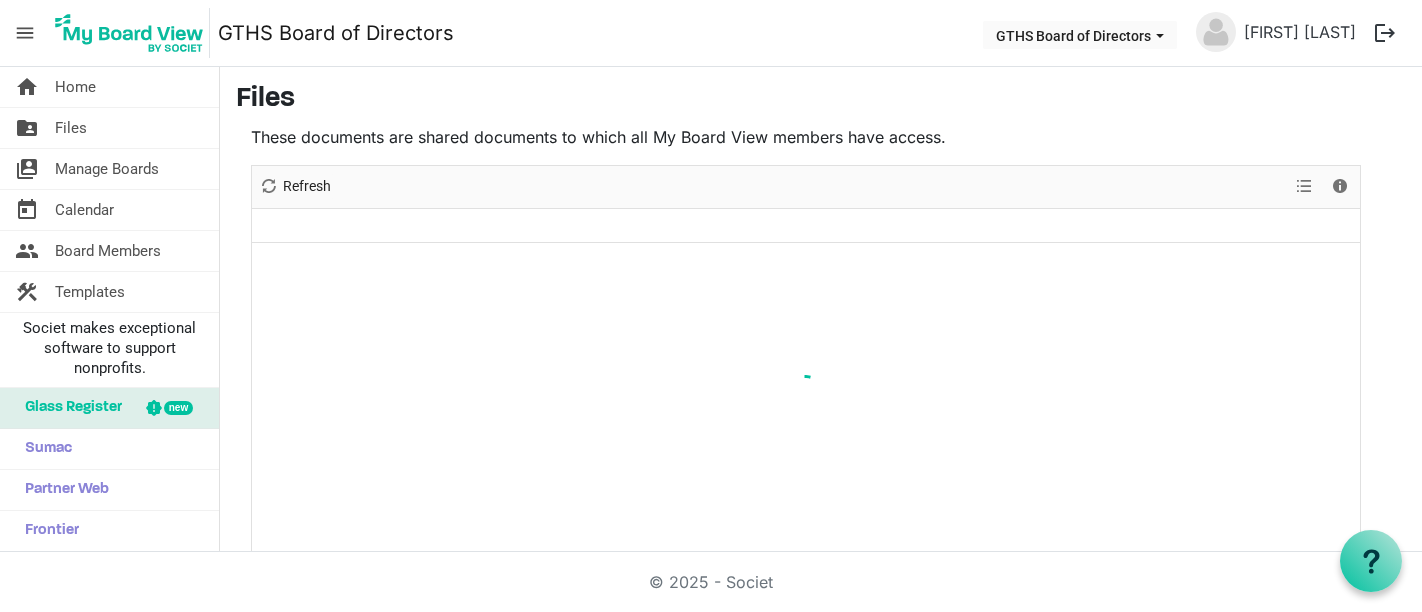 scroll, scrollTop: 0, scrollLeft: 0, axis: both 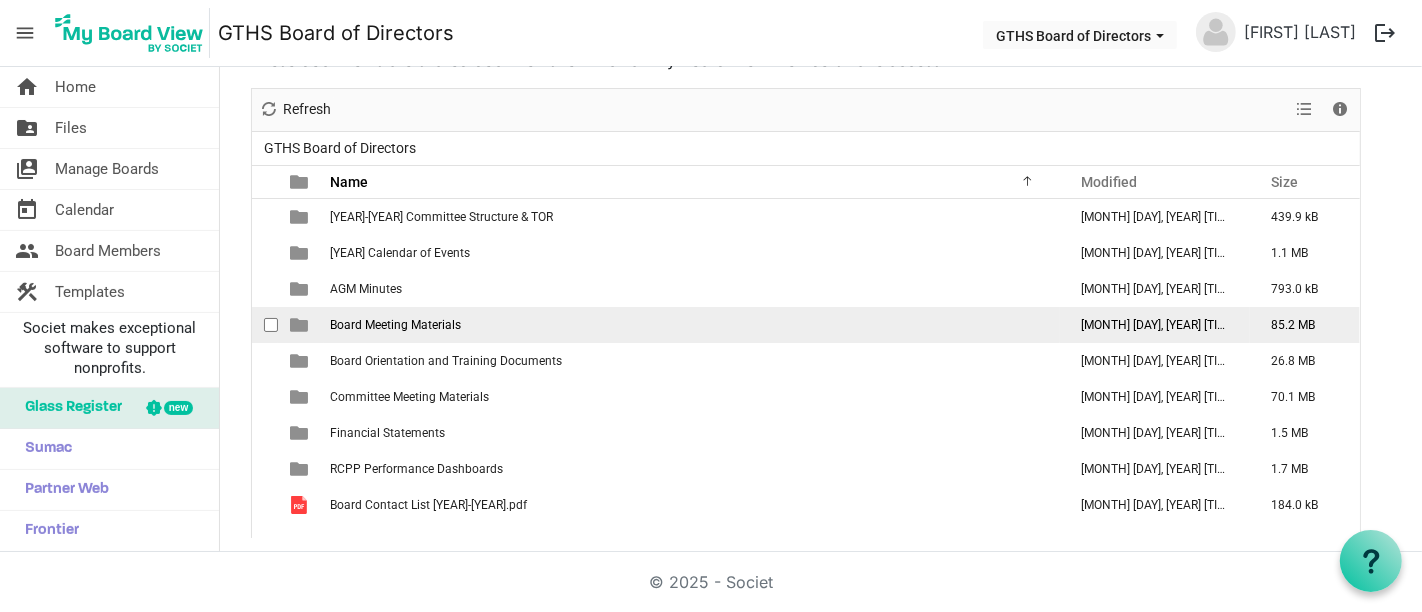 click on "Board Meeting Materials" at bounding box center [395, 325] 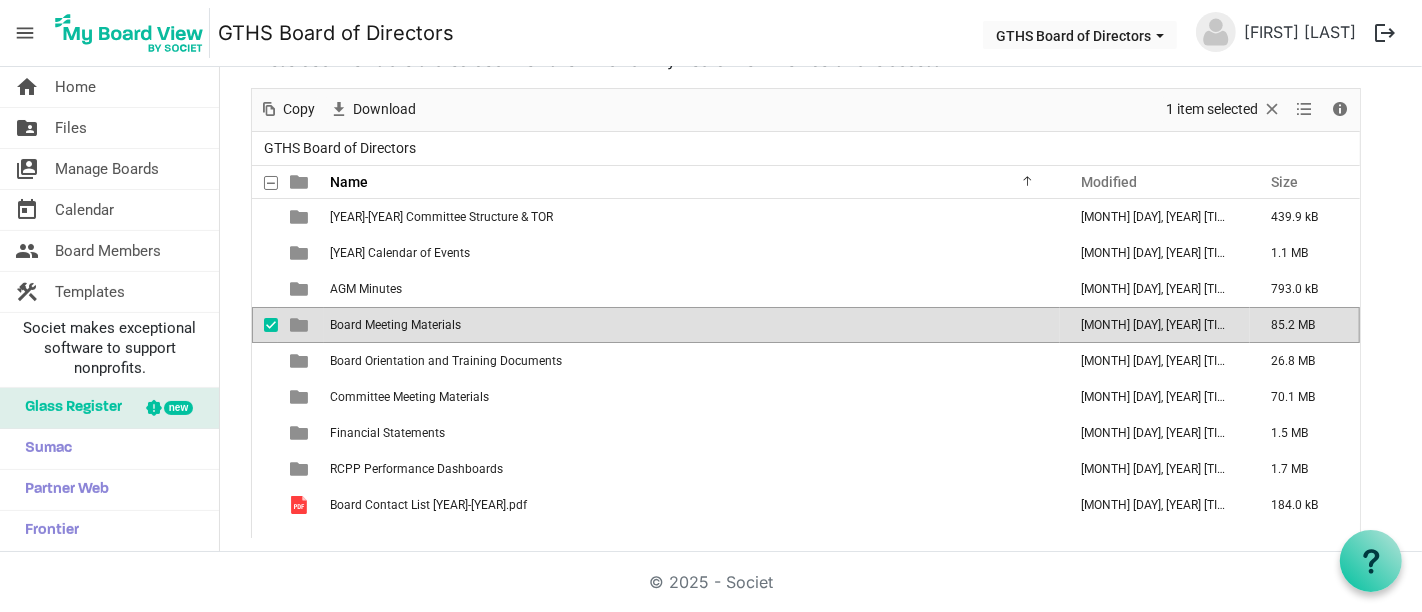 click on "Board Meeting Materials" at bounding box center [395, 325] 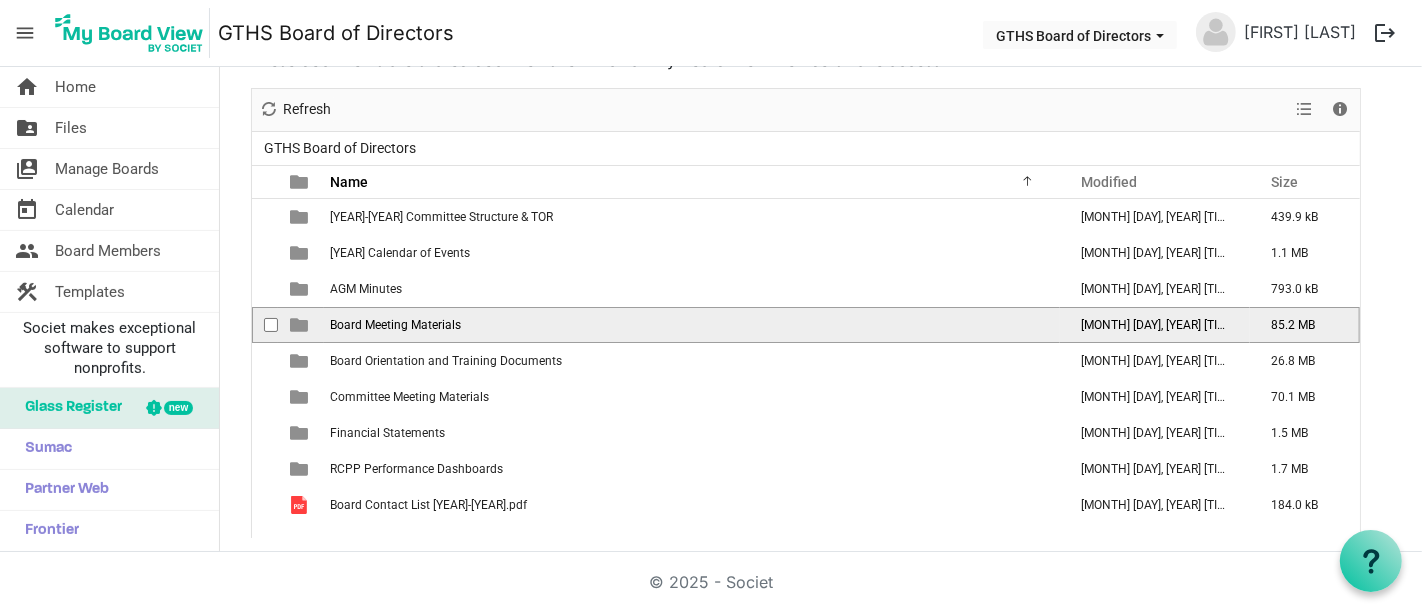 click on "Board Meeting Materials" at bounding box center (395, 325) 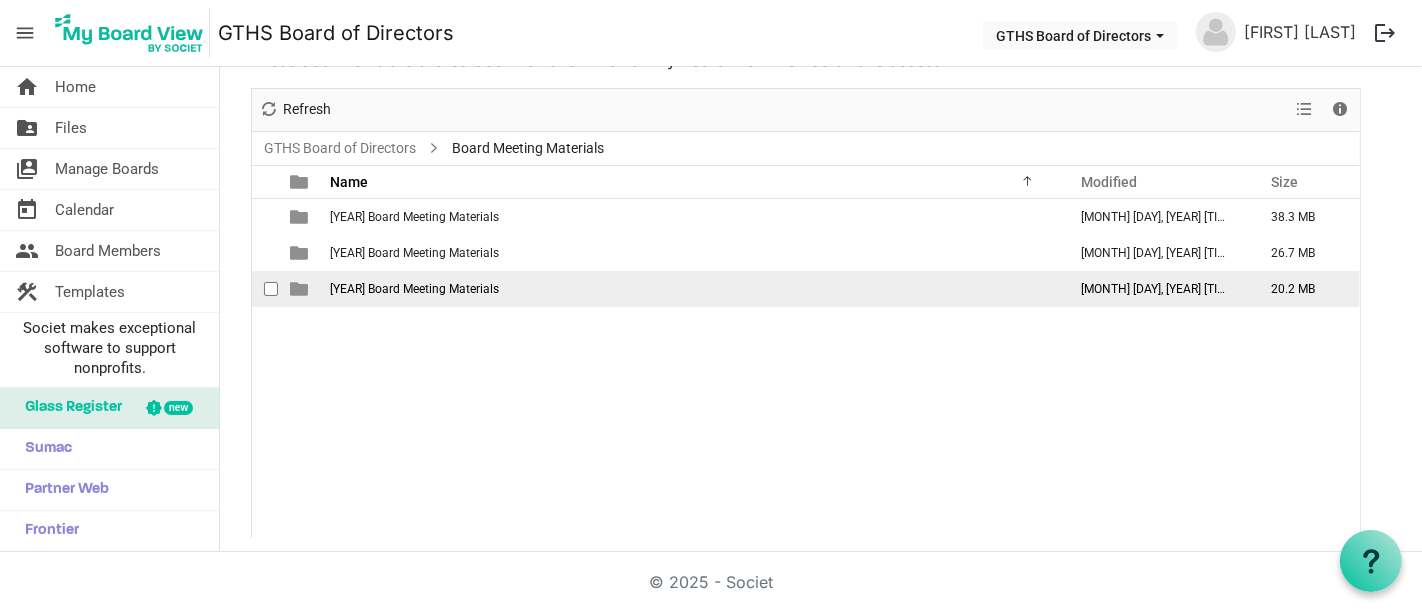 click on "[YEAR] Board Meeting Materials" at bounding box center [692, 289] 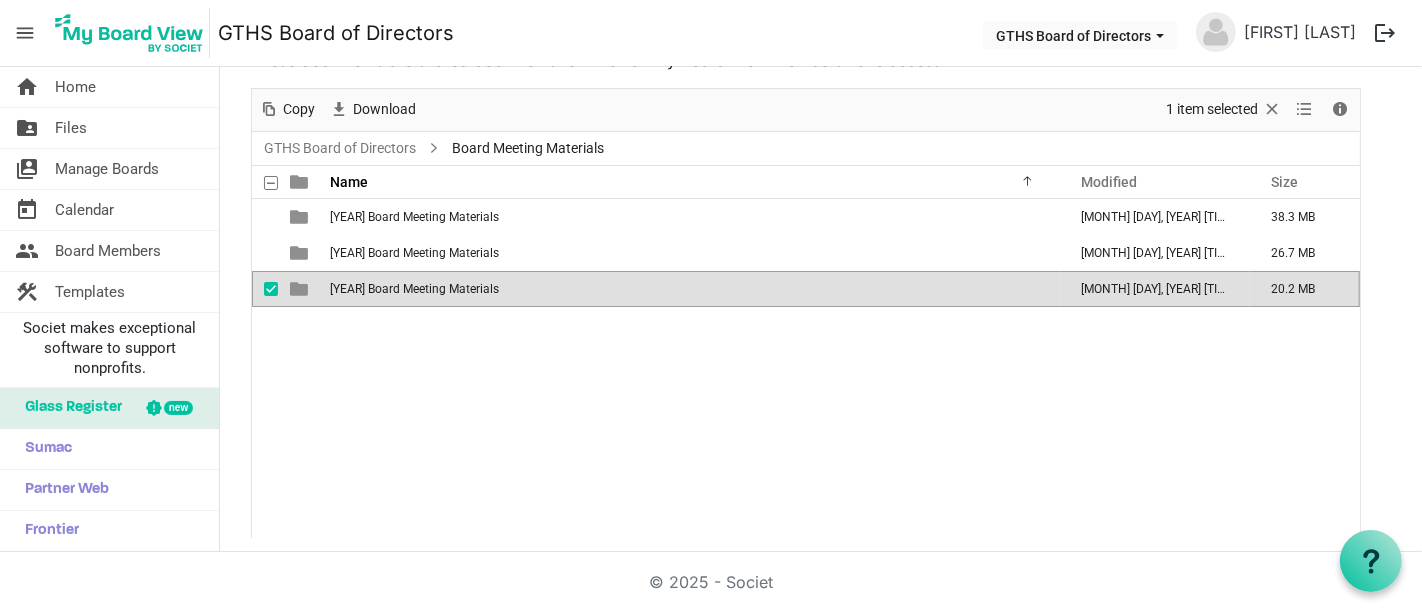 click on "[YEAR] Board Meeting Materials" at bounding box center (692, 289) 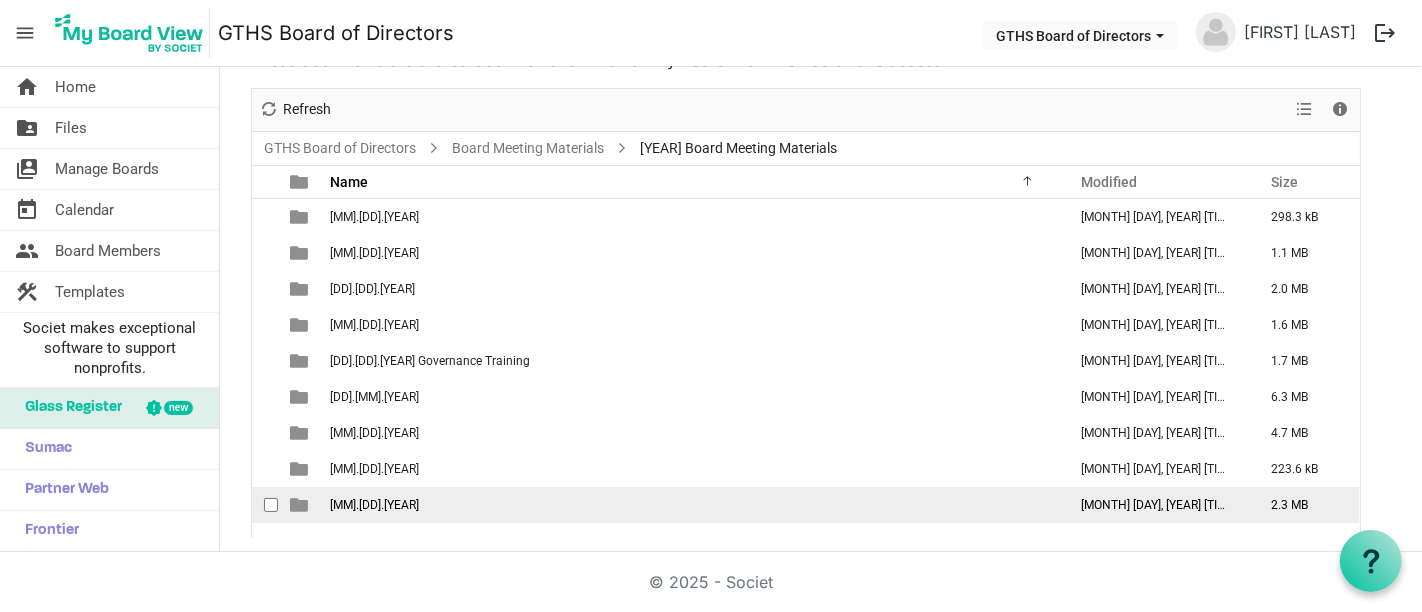 click on "[MM].[DD].[YEAR]" at bounding box center (374, 505) 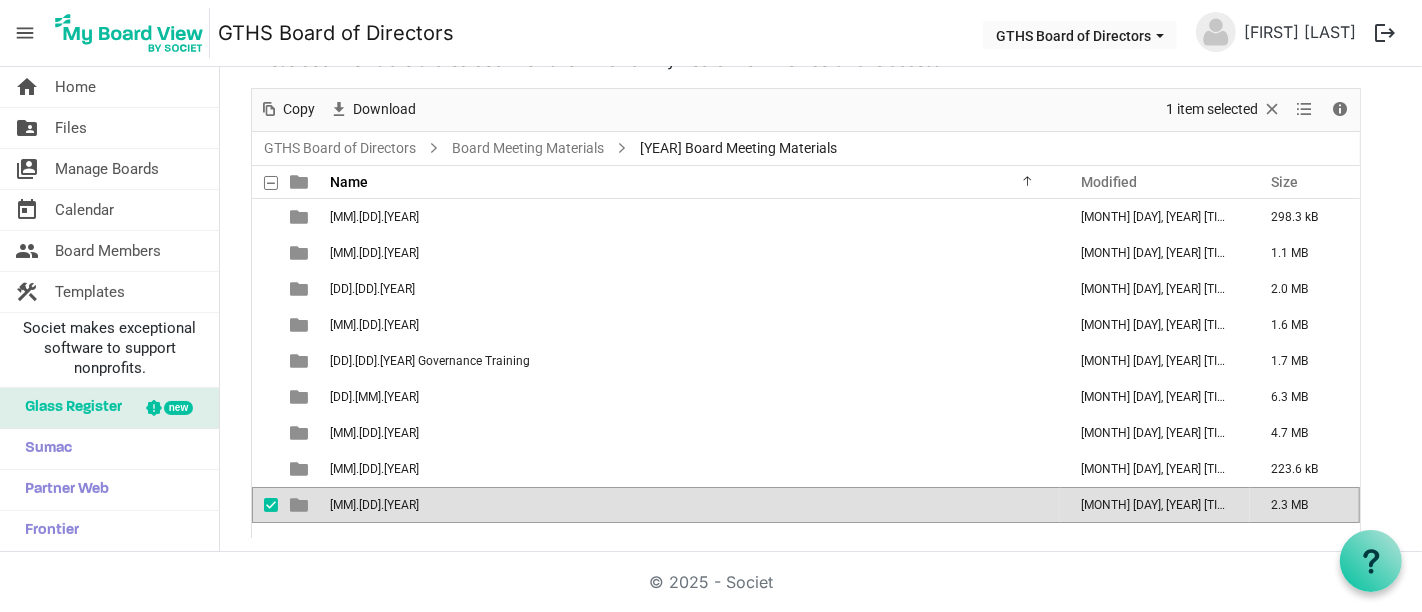 click on "[MM].[DD].[YEAR]" at bounding box center [374, 505] 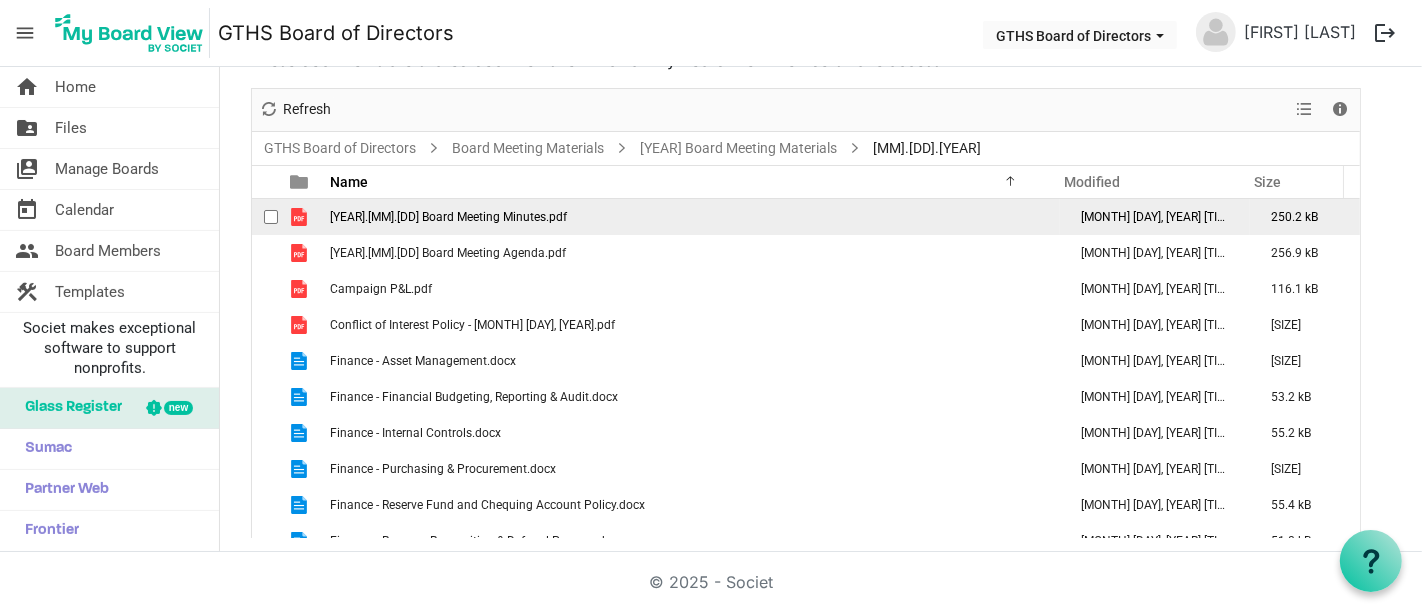 click on "[YEAR].[MM].[DD] Board Meeting Minutes.pdf" at bounding box center (448, 217) 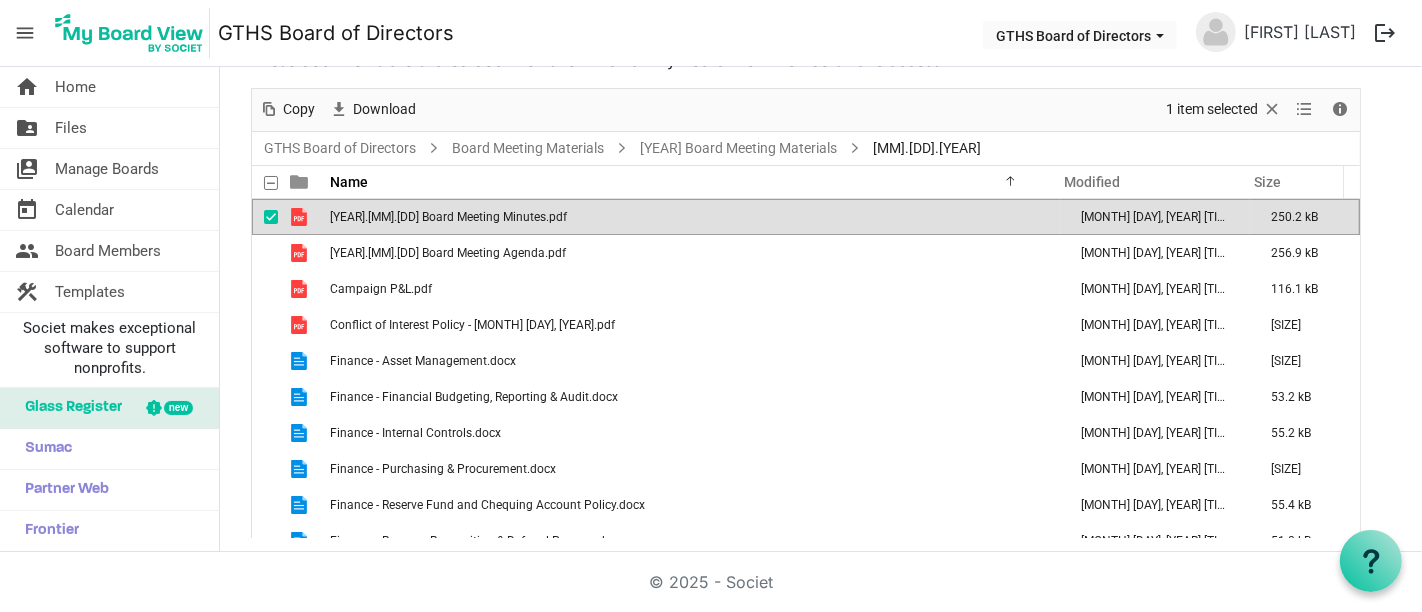 click on "[YEAR].[MM].[DD] Board Meeting Minutes.pdf" at bounding box center [448, 217] 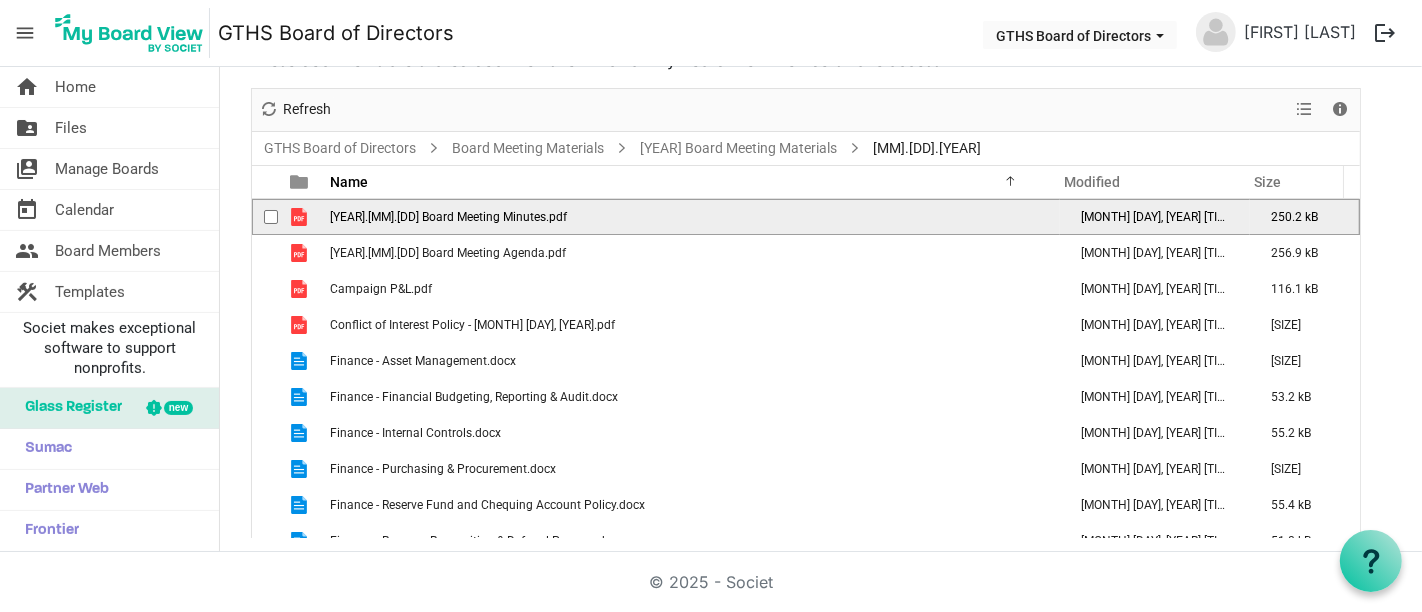 click on "[YEAR].[MM].[DD] Board Meeting Minutes.pdf" at bounding box center [448, 217] 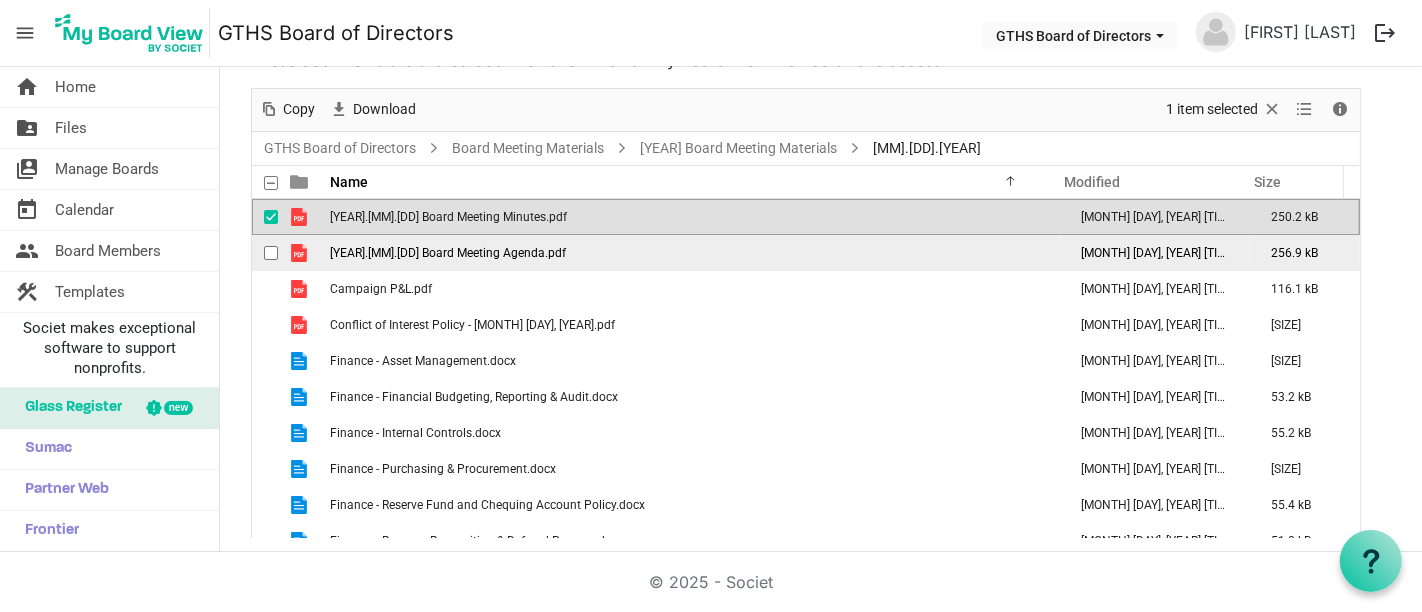 click on "[YEAR].[MM].[DD] Board Meeting Agenda.pdf" at bounding box center [448, 253] 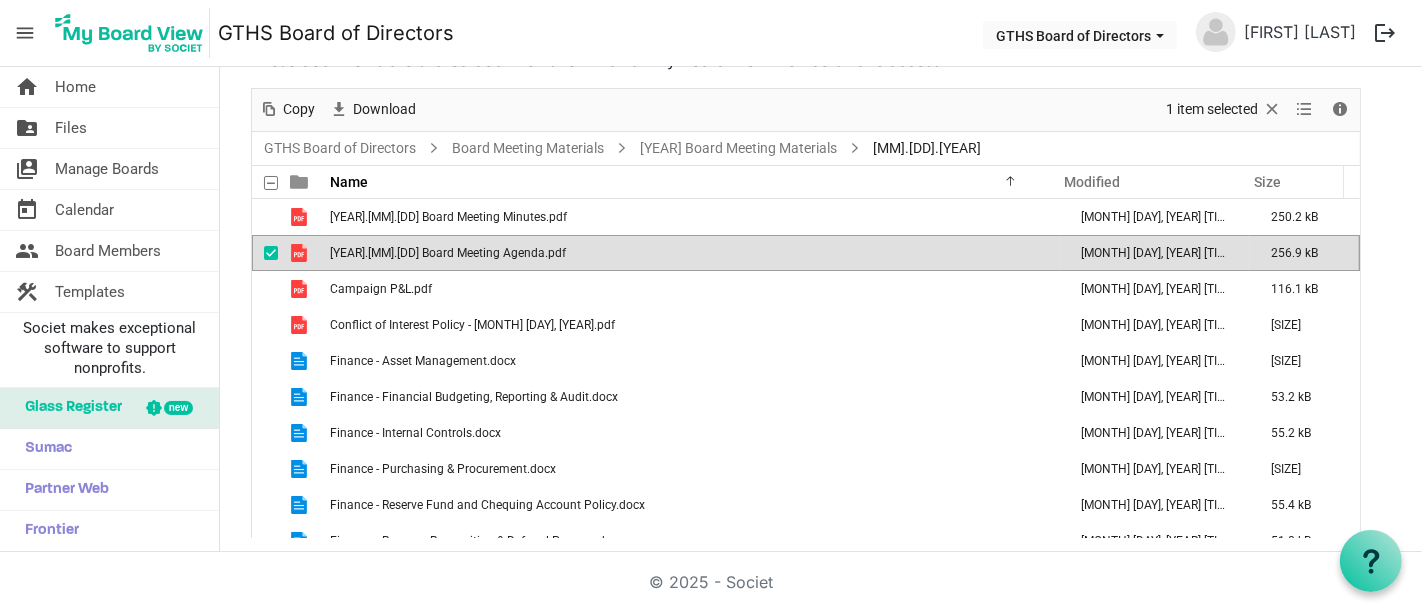 click on "[YEAR].[MM].[DD] Board Meeting Agenda.pdf" at bounding box center [448, 253] 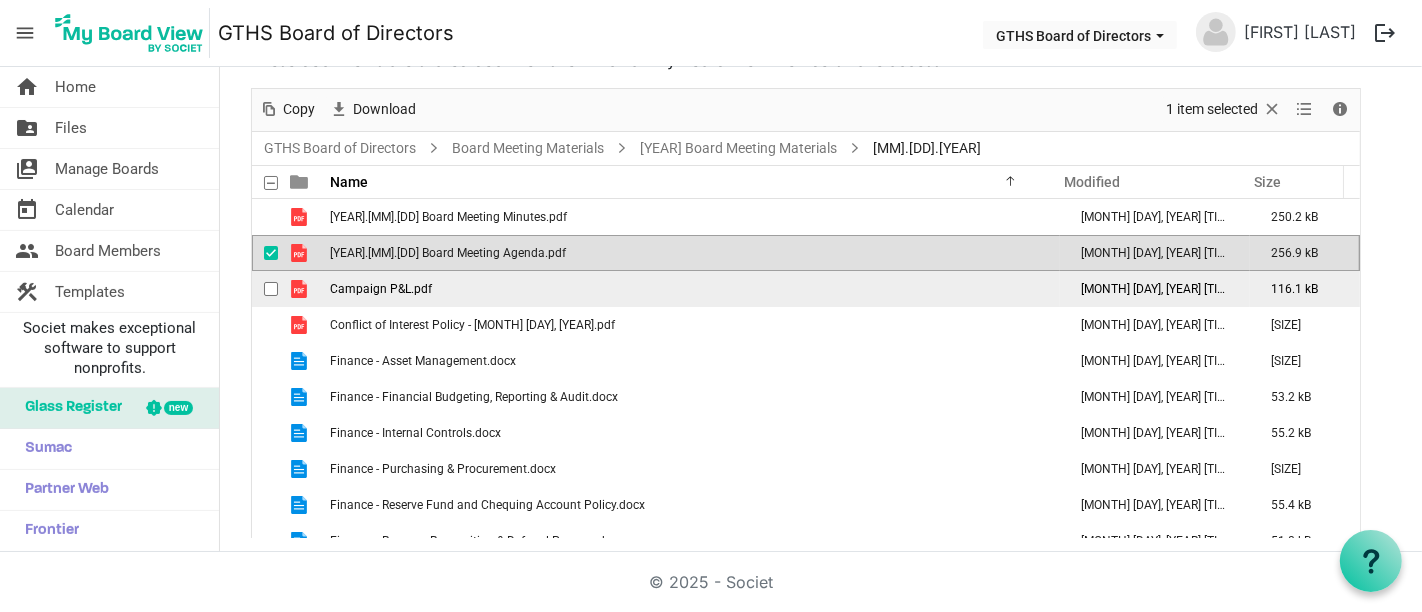 click on "Campaign P&L.pdf" at bounding box center (381, 289) 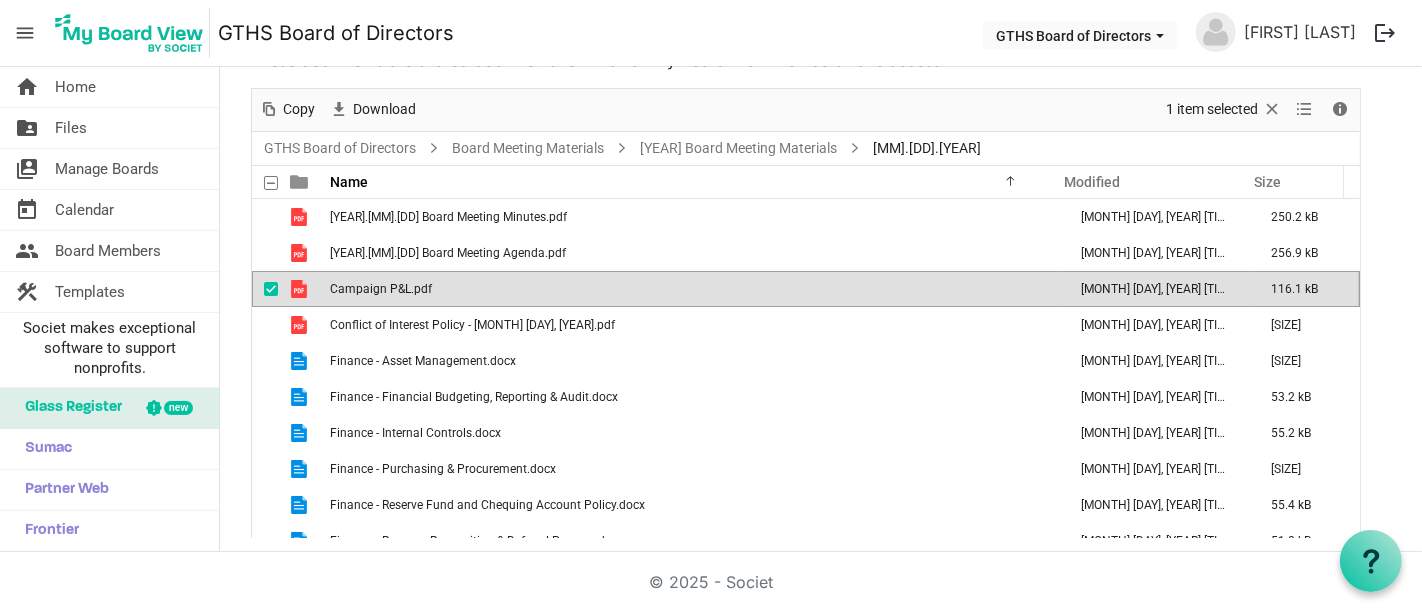 click on "Campaign P&L.pdf" at bounding box center [381, 289] 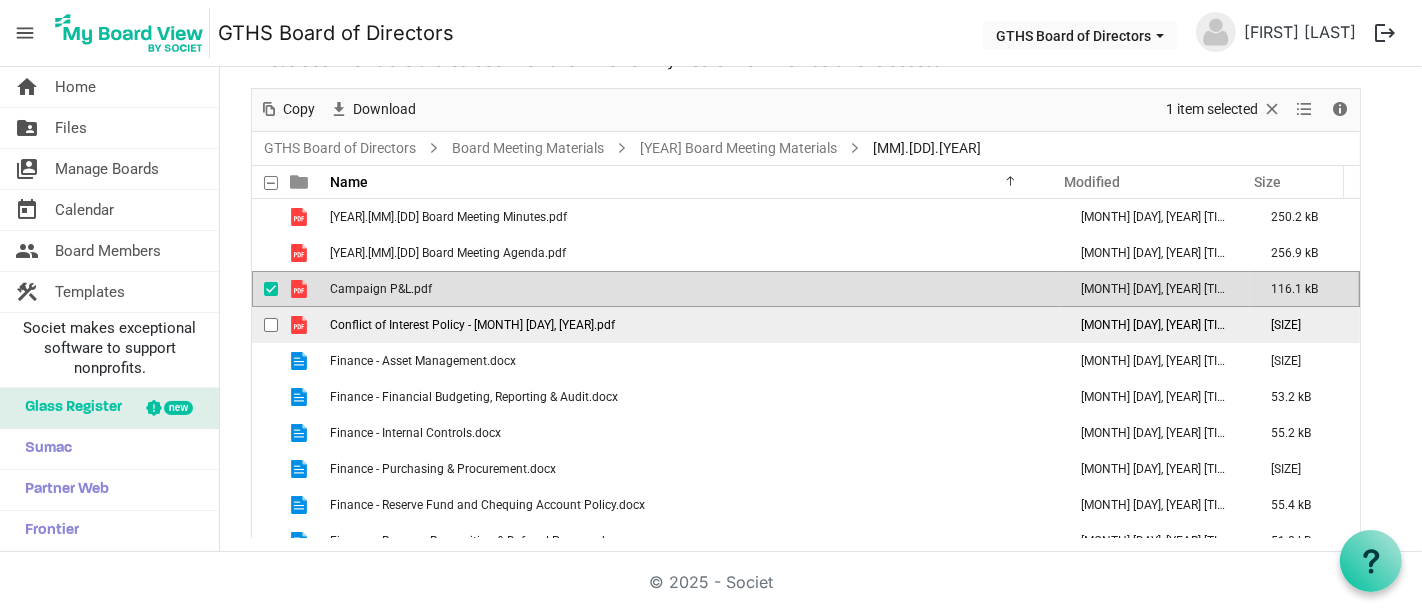 click on "Conflict of Interest Policy - [MONTH] [DAY], [YEAR].pdf" at bounding box center (472, 325) 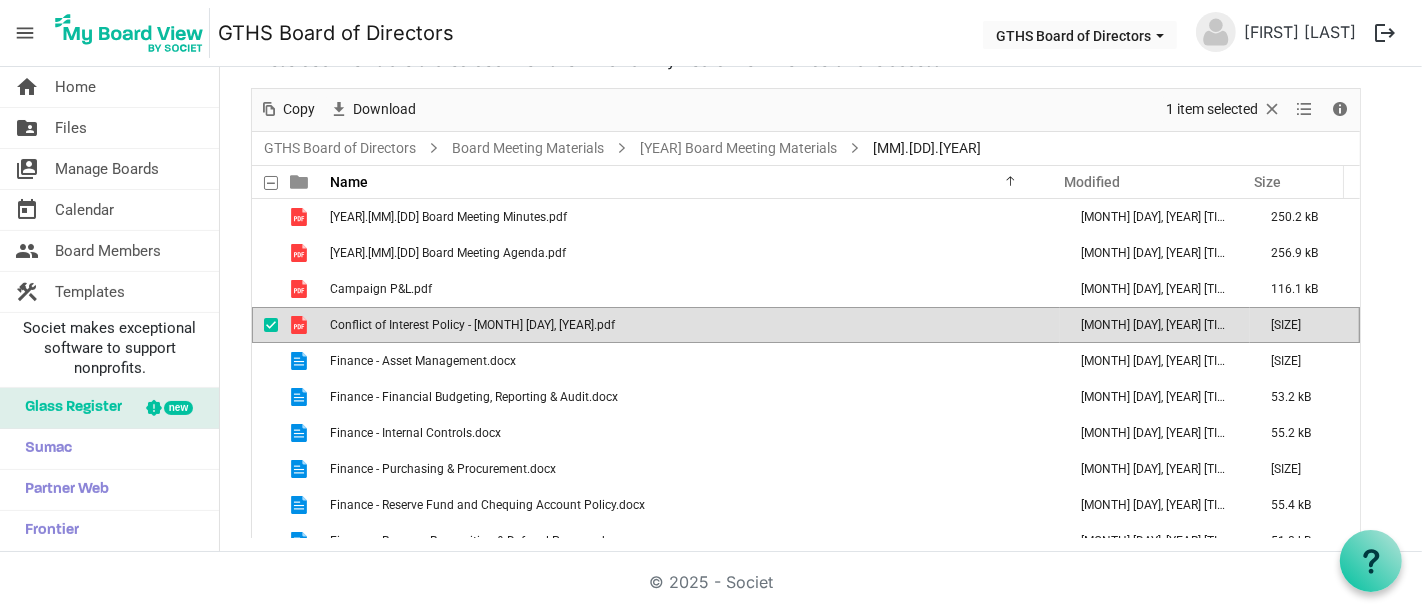 click on "Conflict of Interest Policy - [MONTH] [DAY], [YEAR].pdf" at bounding box center [472, 325] 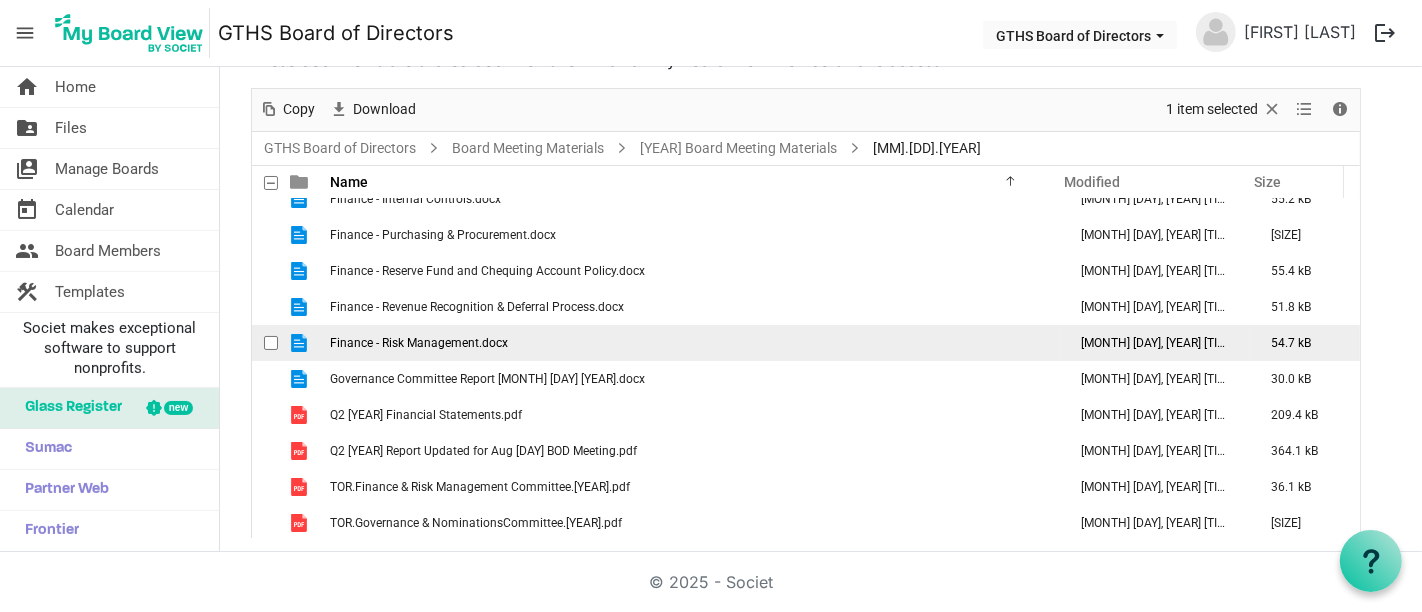 scroll, scrollTop: 237, scrollLeft: 0, axis: vertical 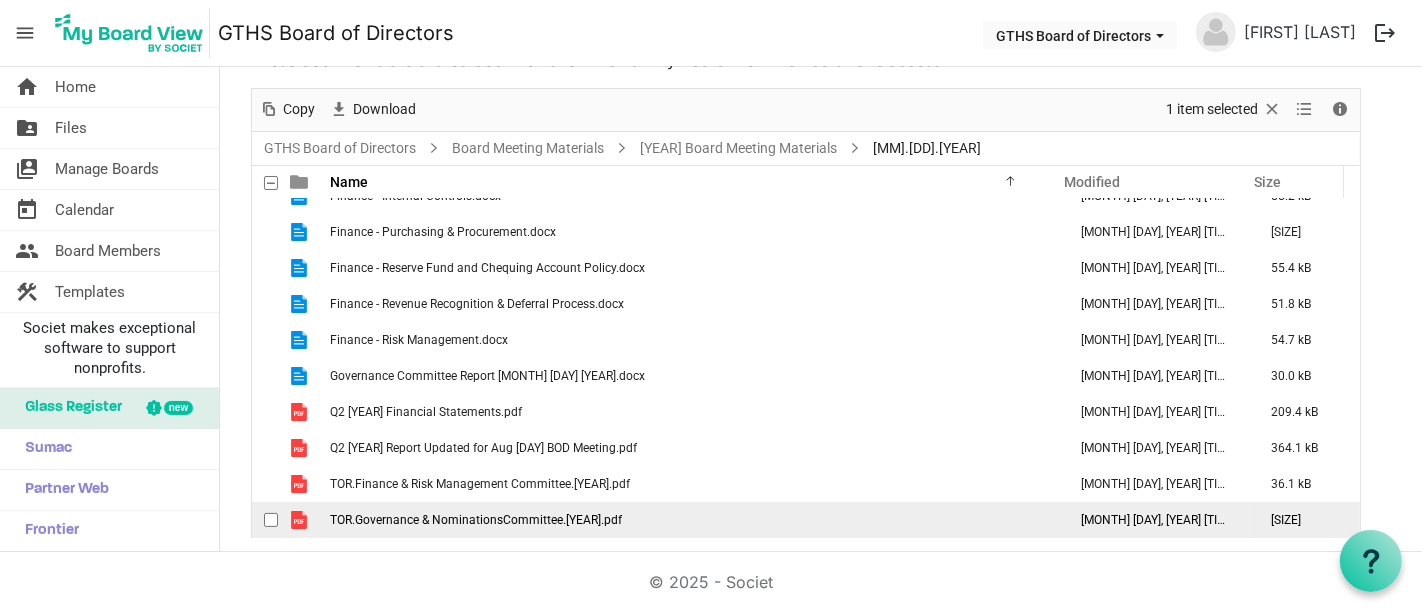 click on "TOR.Governance & NominationsCommittee.[YEAR].pdf" at bounding box center [476, 520] 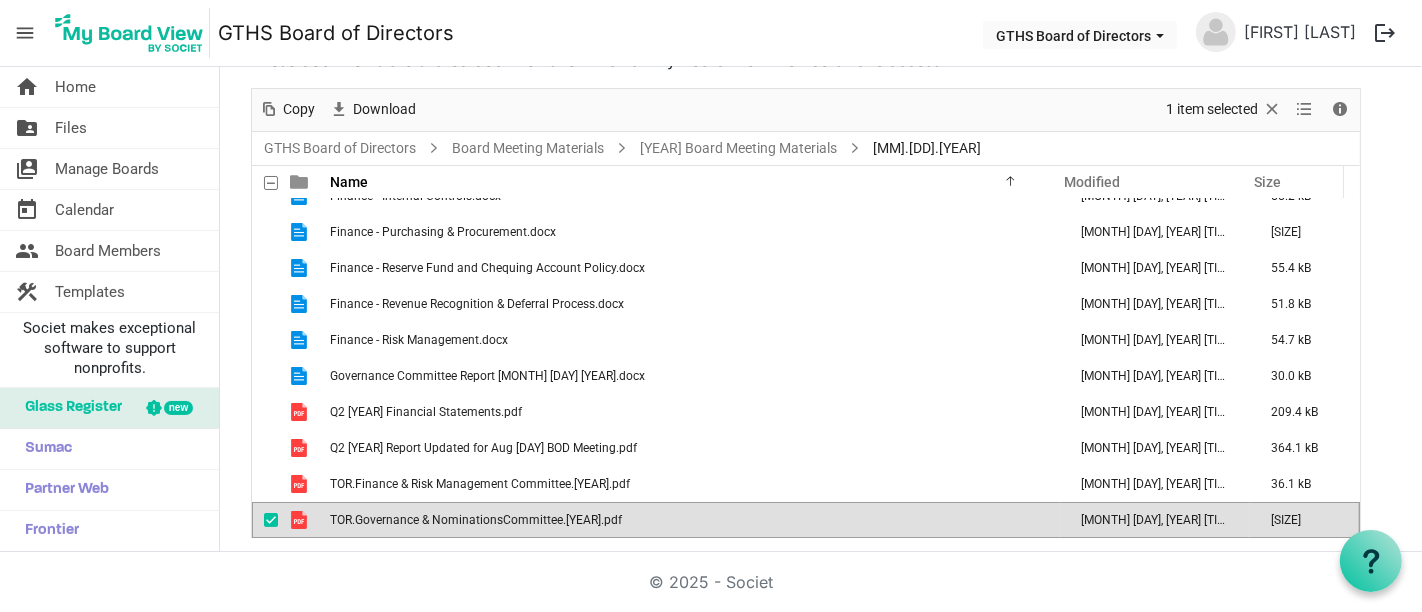 click on "TOR.Governance & NominationsCommittee.[YEAR].pdf" at bounding box center (476, 520) 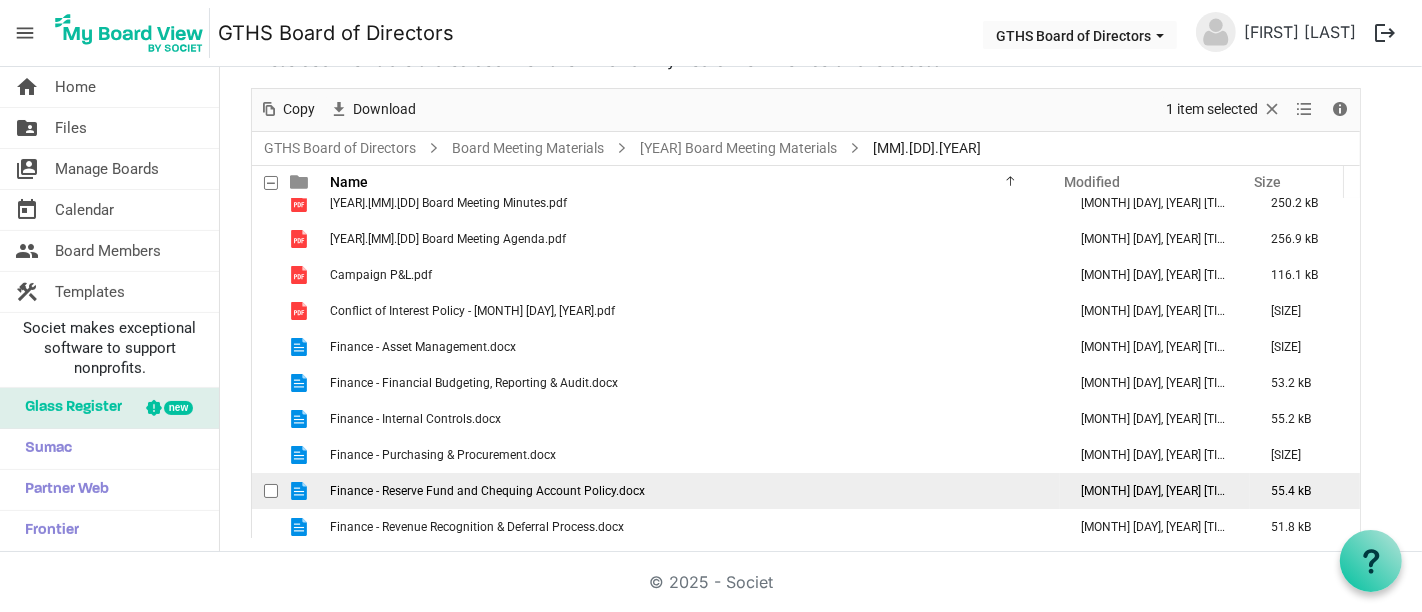 scroll, scrollTop: 0, scrollLeft: 0, axis: both 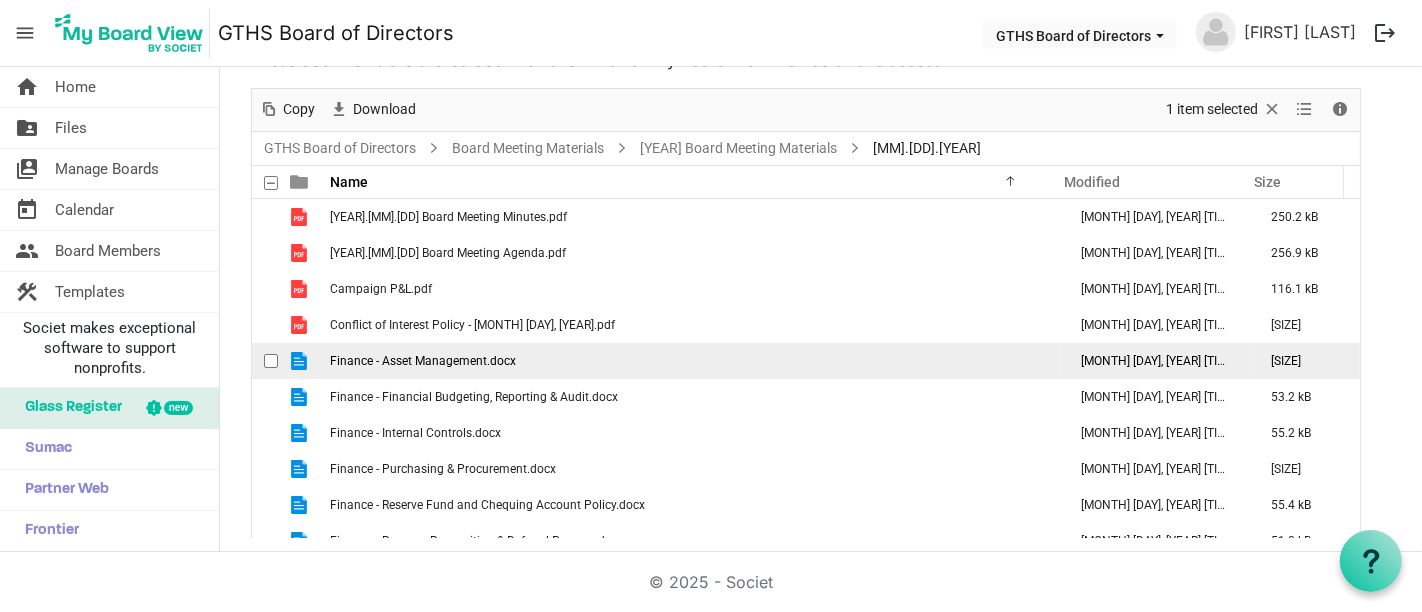 click on "Finance - Asset Management.docx" at bounding box center (423, 361) 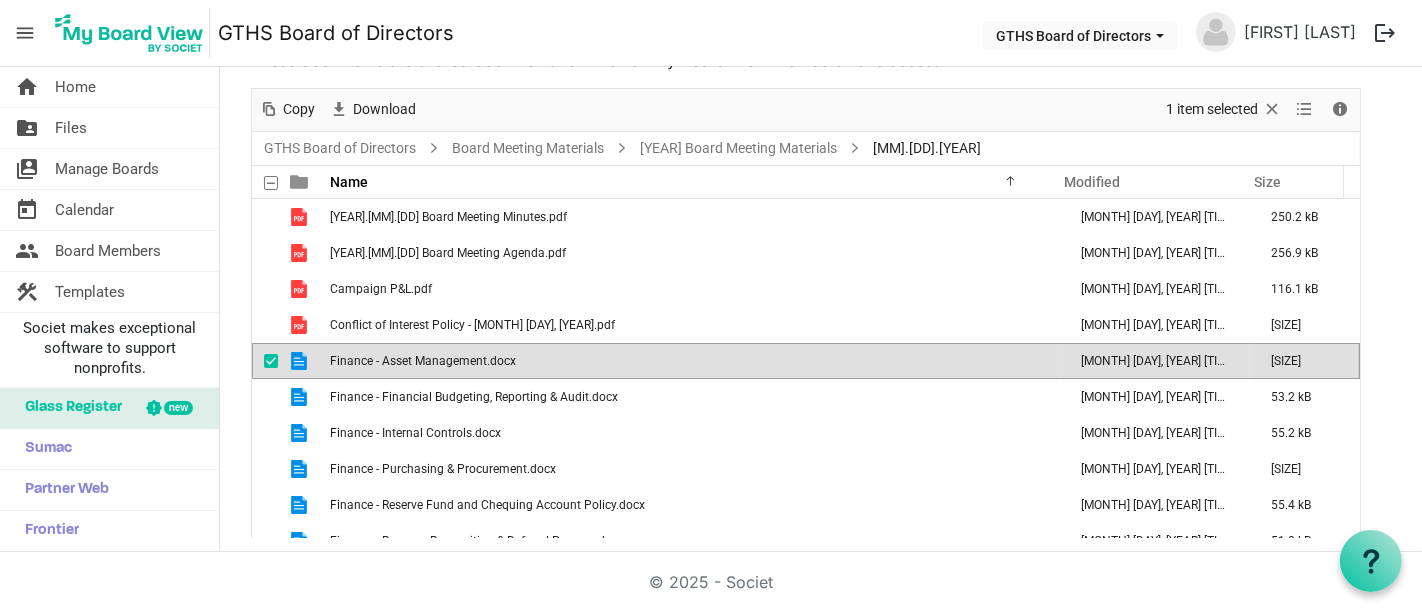 click on "Finance - Asset Management.docx" at bounding box center [423, 361] 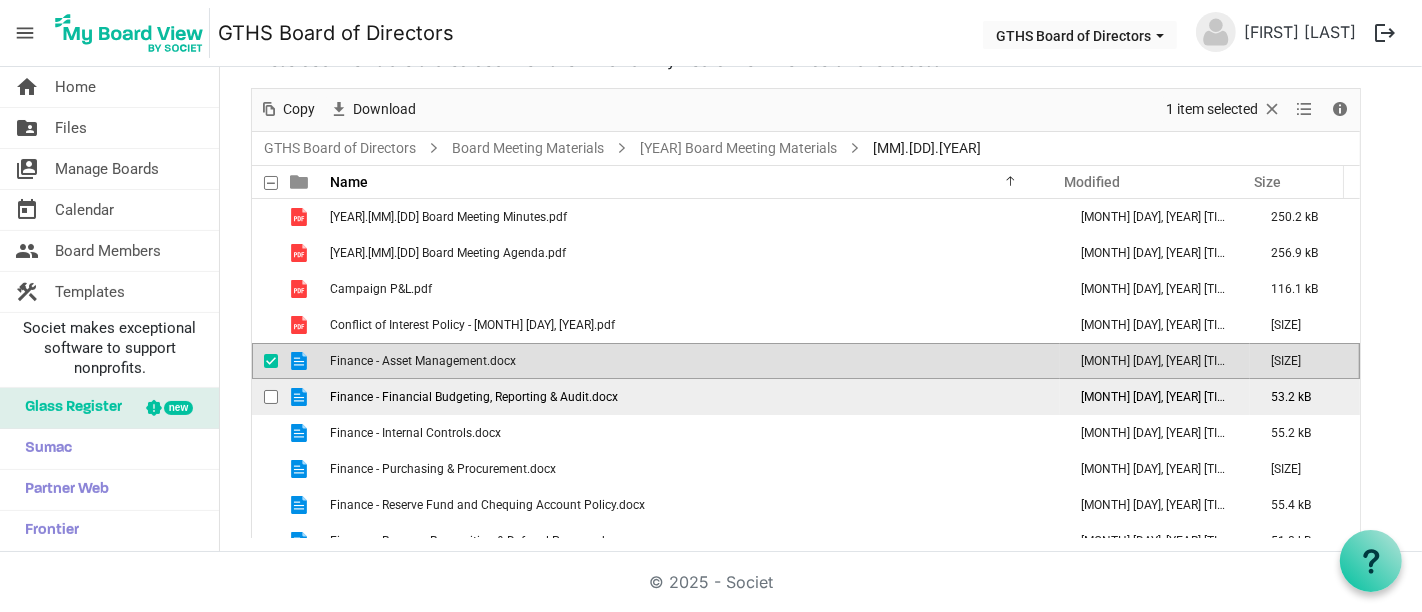 click on "Finance - Financial Budgeting, Reporting & Audit.docx" at bounding box center (474, 397) 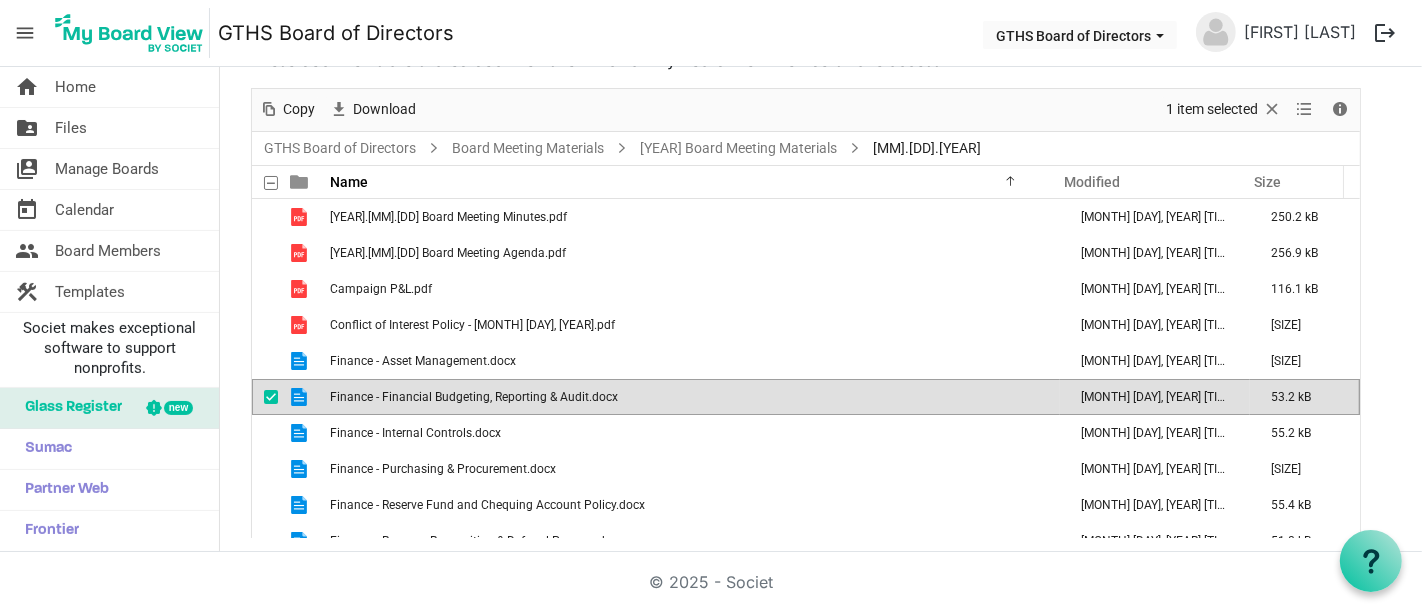 click on "Finance - Financial Budgeting, Reporting & Audit.docx" at bounding box center (474, 397) 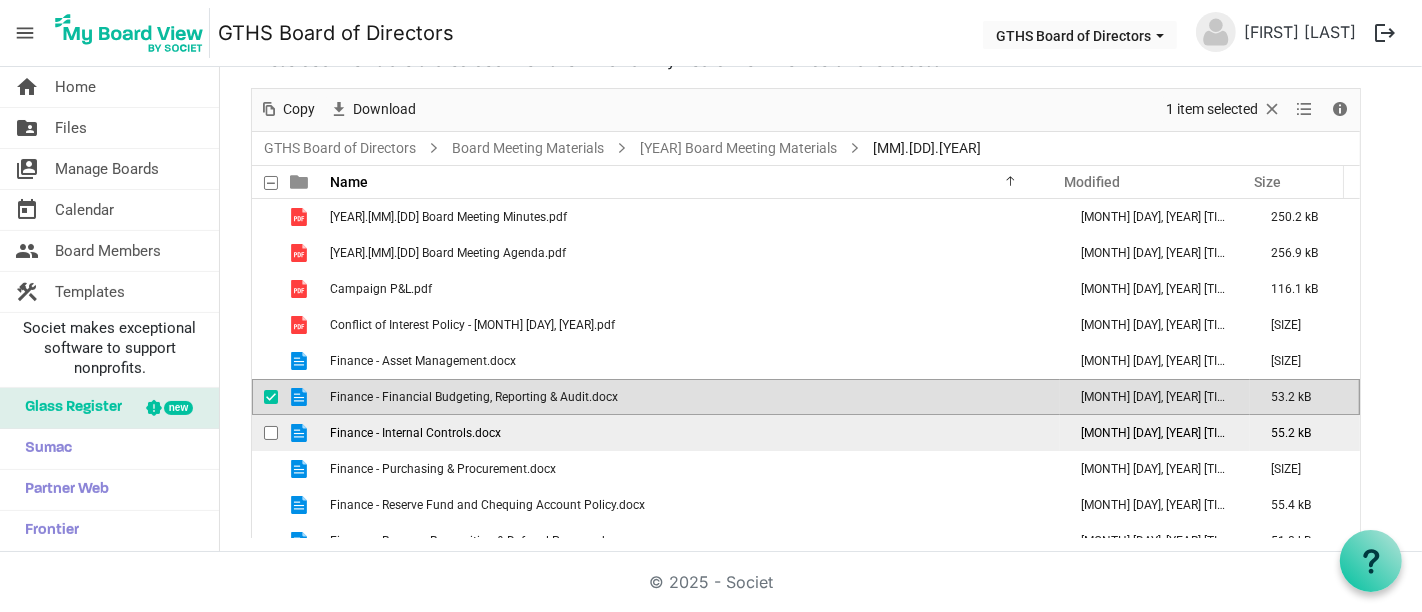 click on "Finance - Internal Controls.docx" at bounding box center [415, 433] 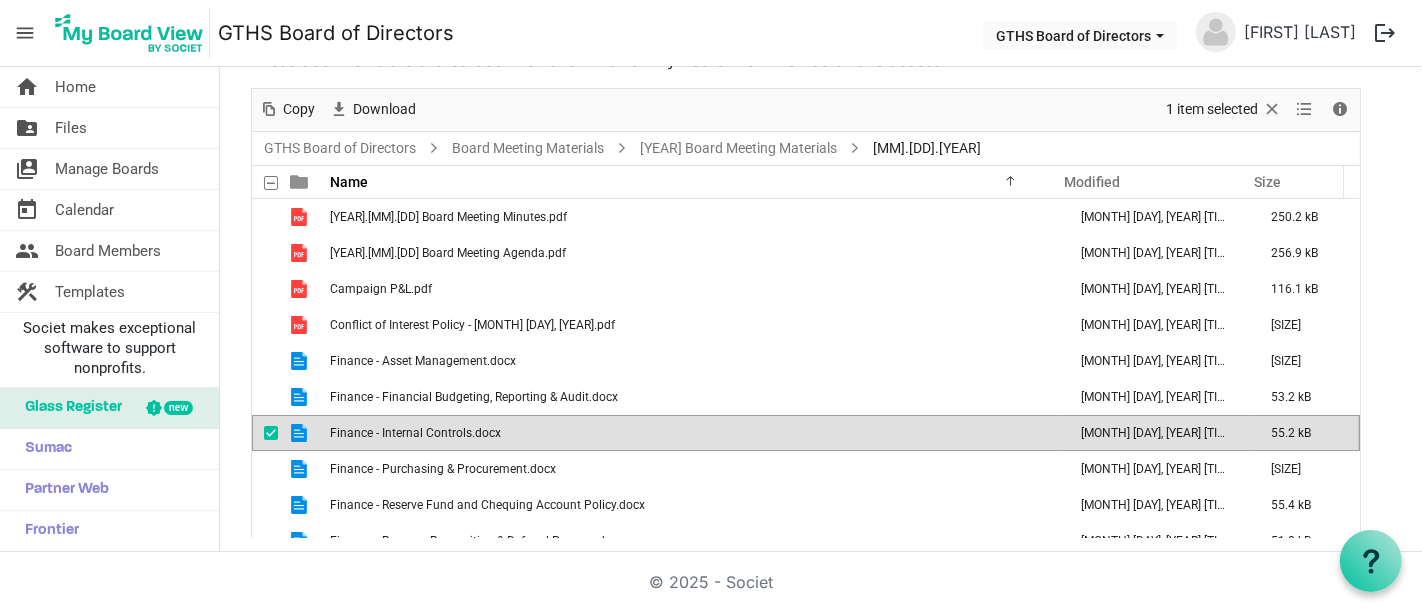 click on "Finance - Internal Controls.docx" at bounding box center [415, 433] 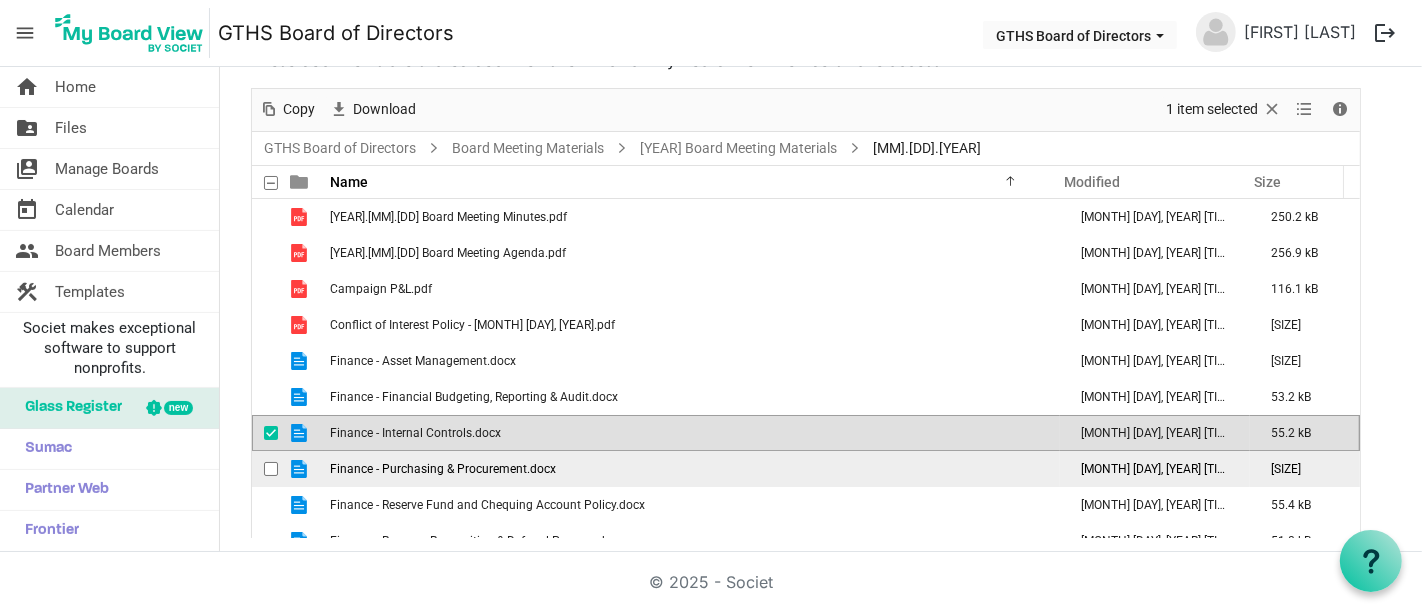 click on "Finance - Purchasing & Procurement.docx" at bounding box center (443, 469) 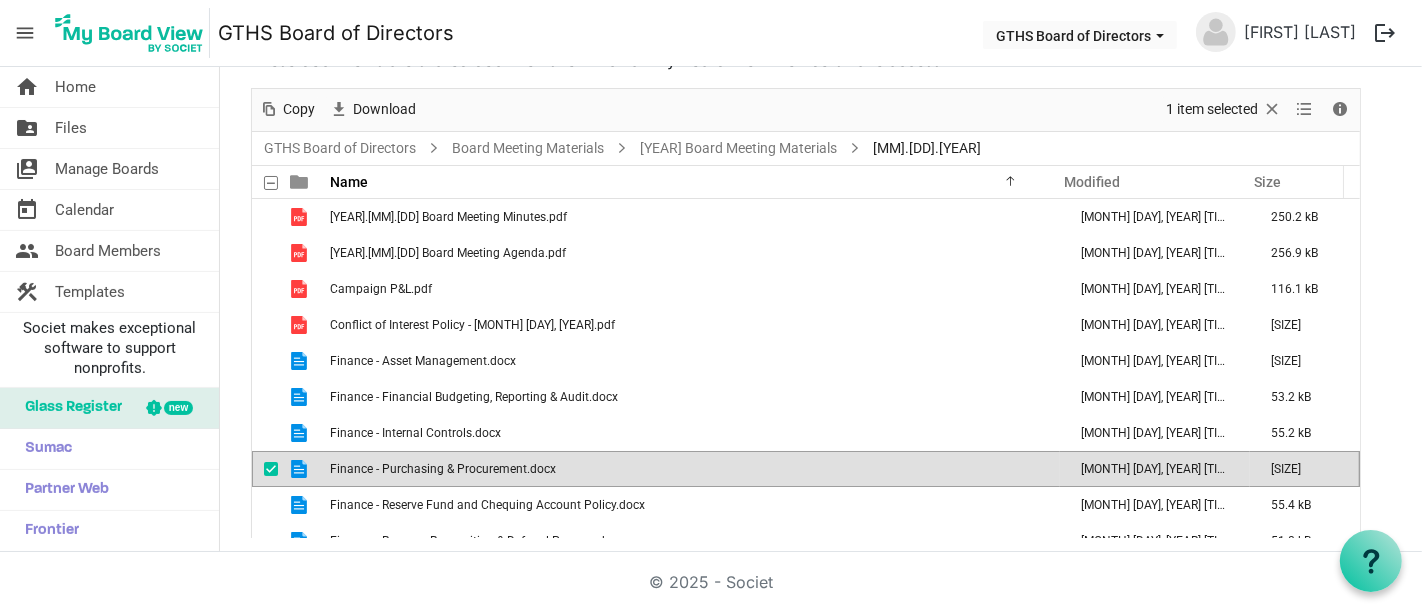 click on "Finance - Purchasing & Procurement.docx" at bounding box center [443, 469] 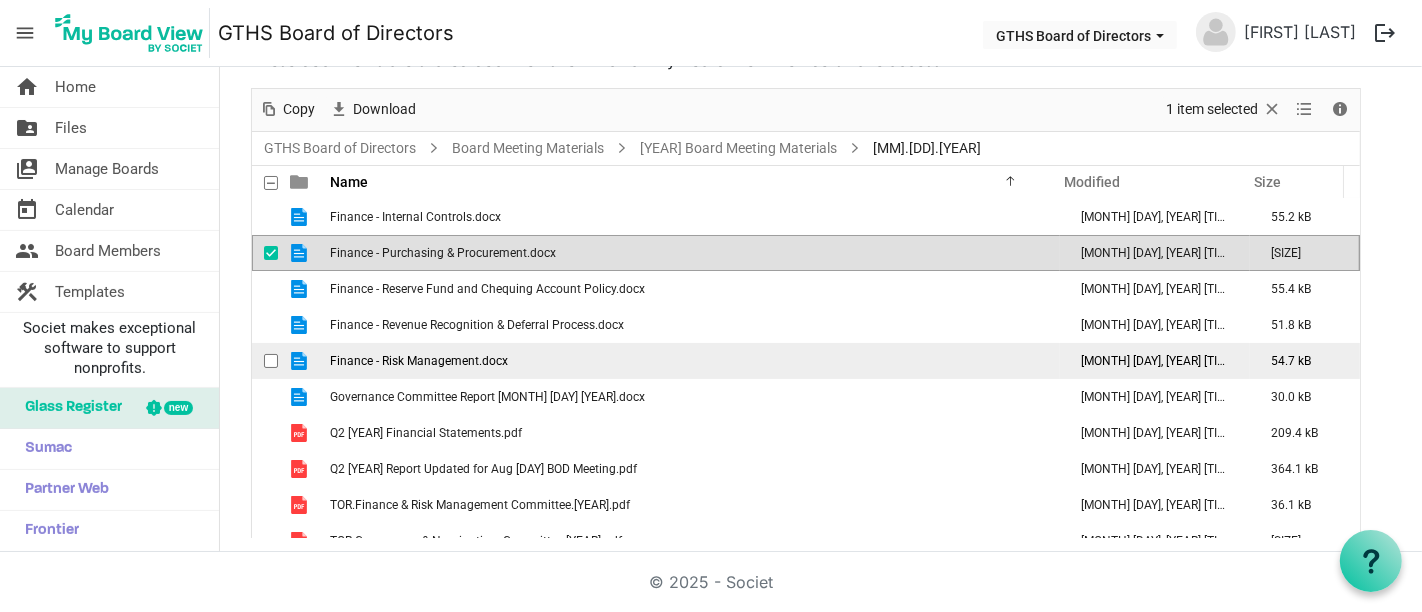 scroll, scrollTop: 222, scrollLeft: 0, axis: vertical 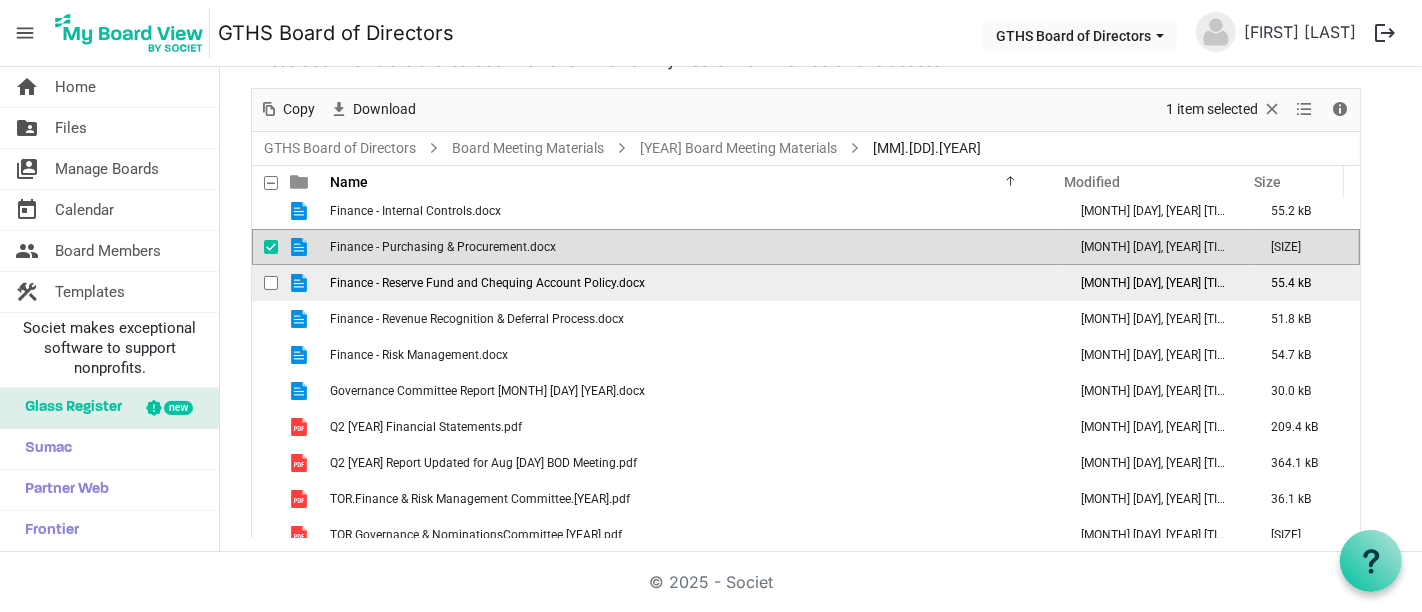 click on "Finance - Reserve Fund and Chequing Account Policy.docx" at bounding box center (487, 283) 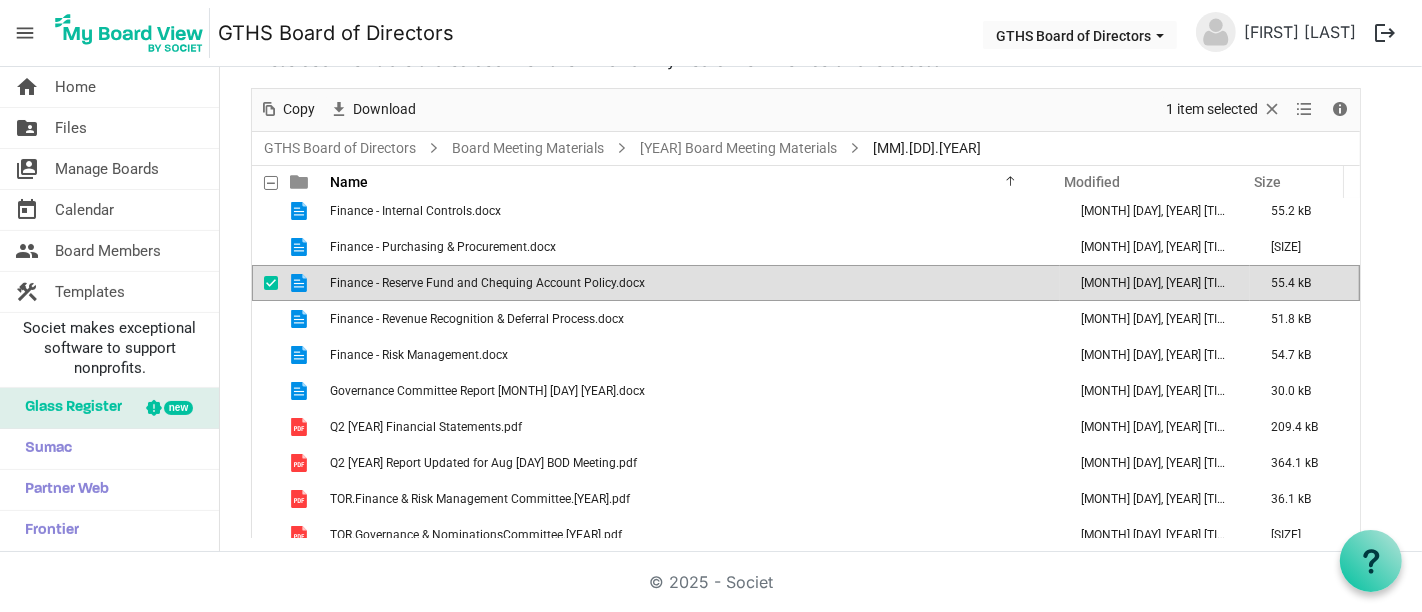 click on "Finance - Reserve Fund and Chequing Account Policy.docx" at bounding box center [487, 283] 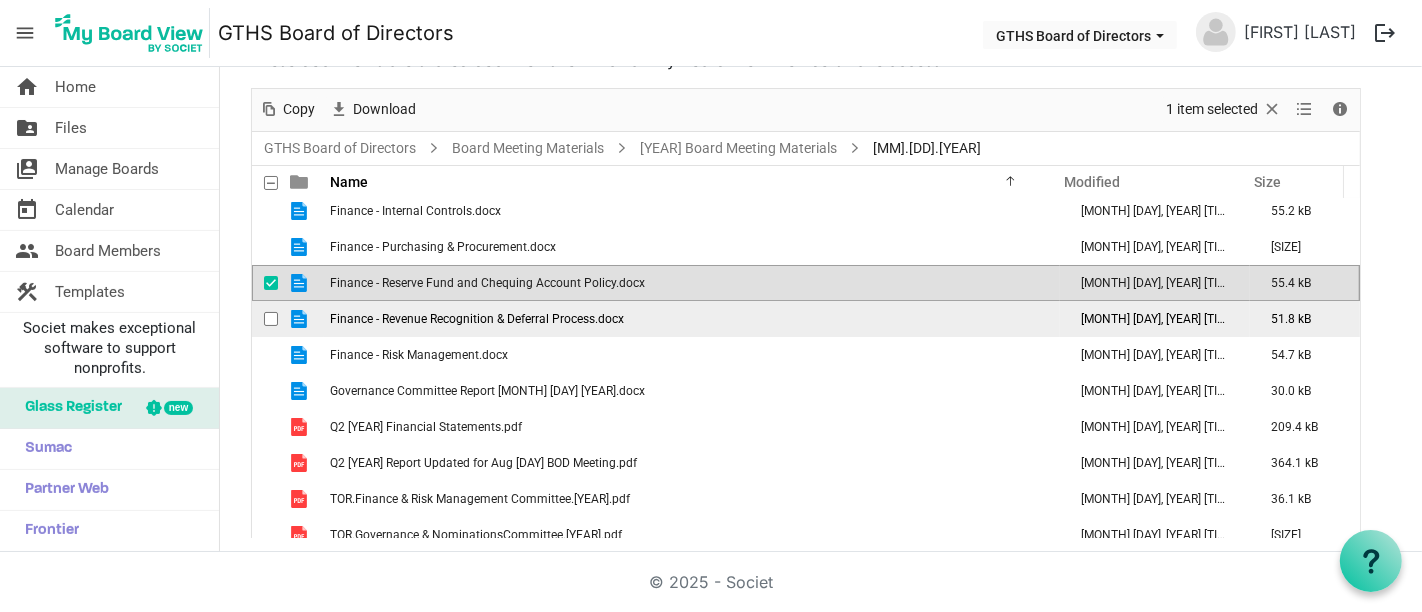 click on "Finance - Revenue Recognition & Deferral Process.docx" at bounding box center [477, 319] 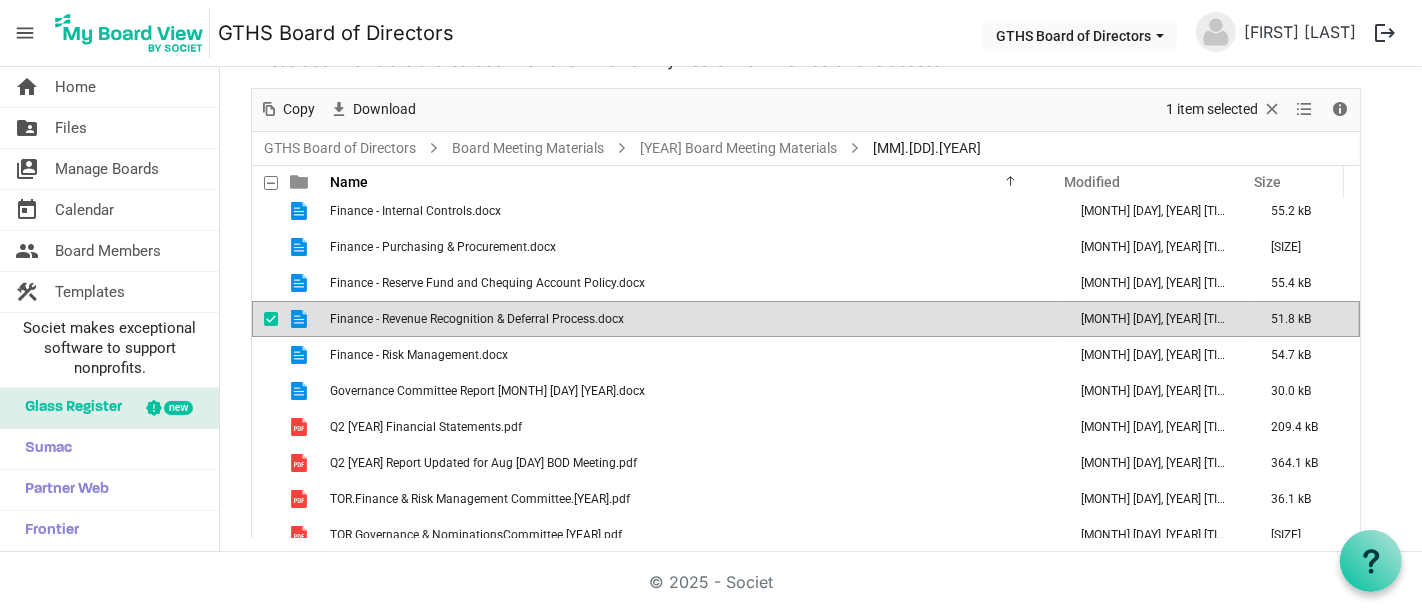 click on "Finance - Revenue Recognition & Deferral Process.docx" at bounding box center [477, 319] 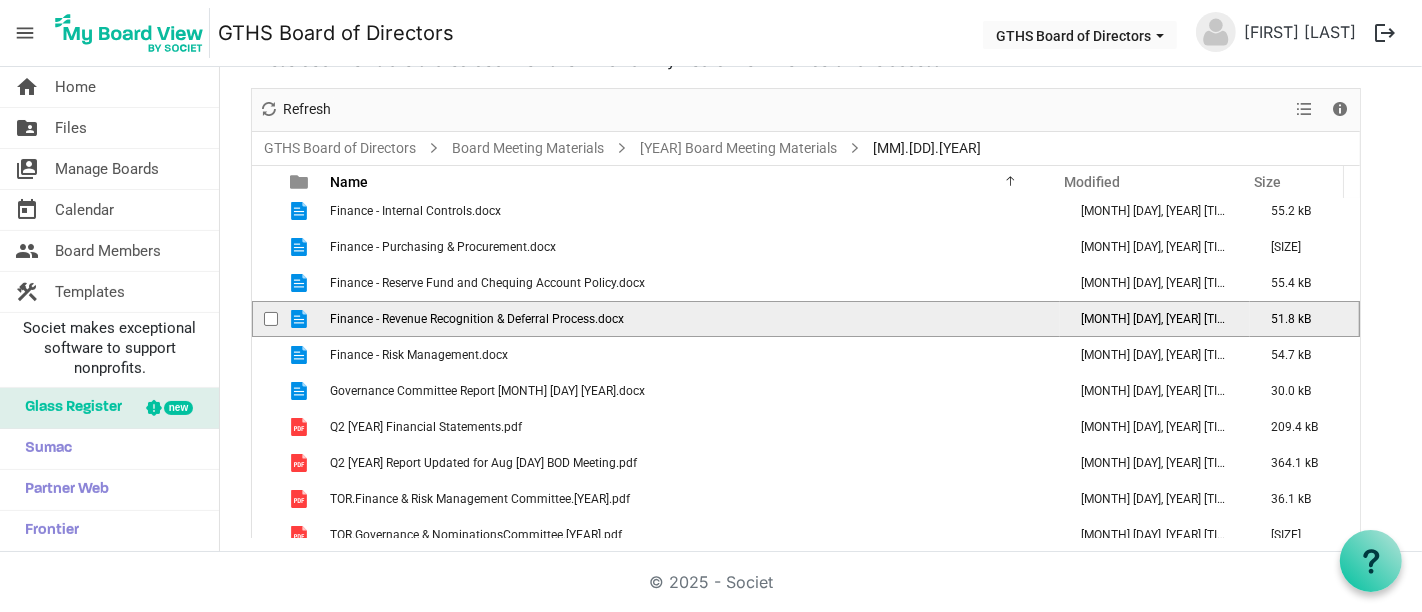click on "Finance - Revenue Recognition & Deferral Process.docx" at bounding box center [477, 319] 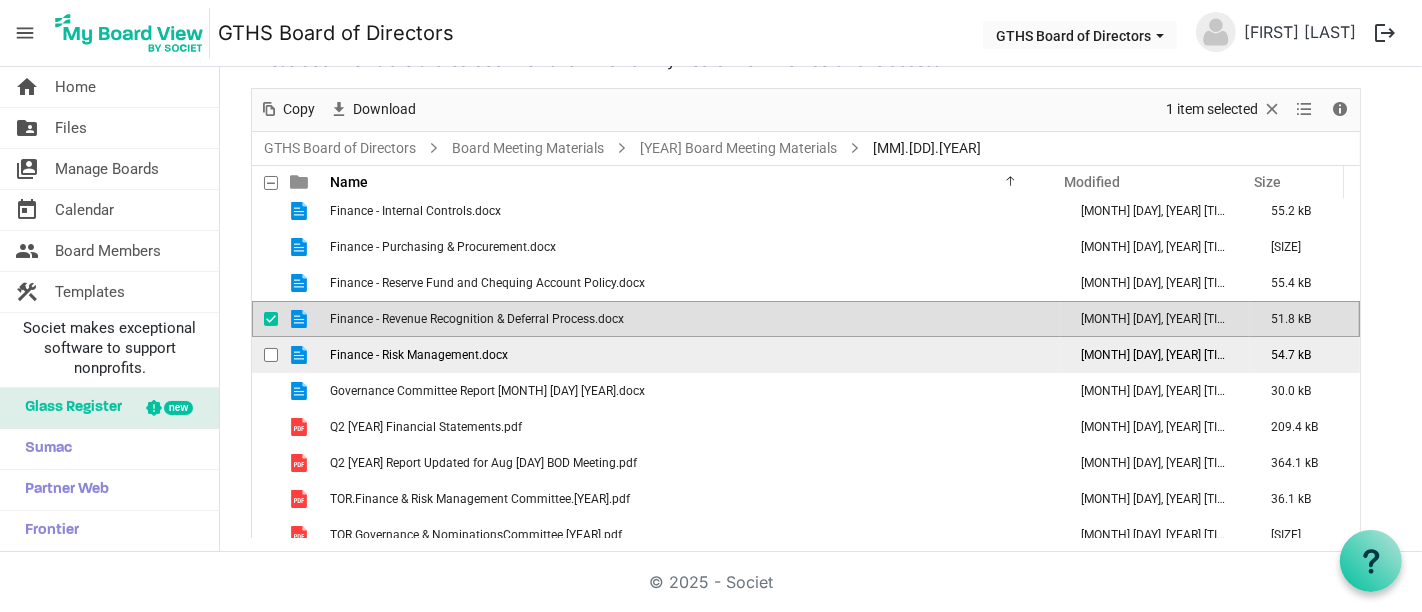 click on "Finance - Risk Management.docx" at bounding box center [419, 355] 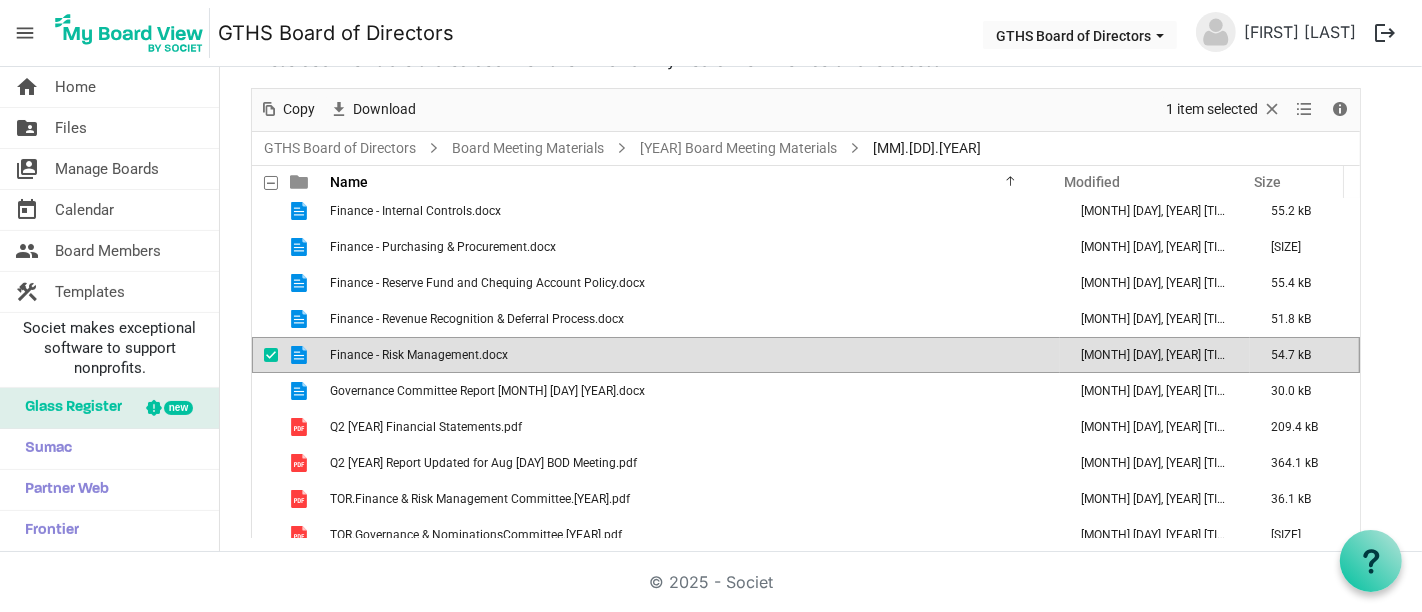 click on "Finance - Risk Management.docx" at bounding box center (419, 355) 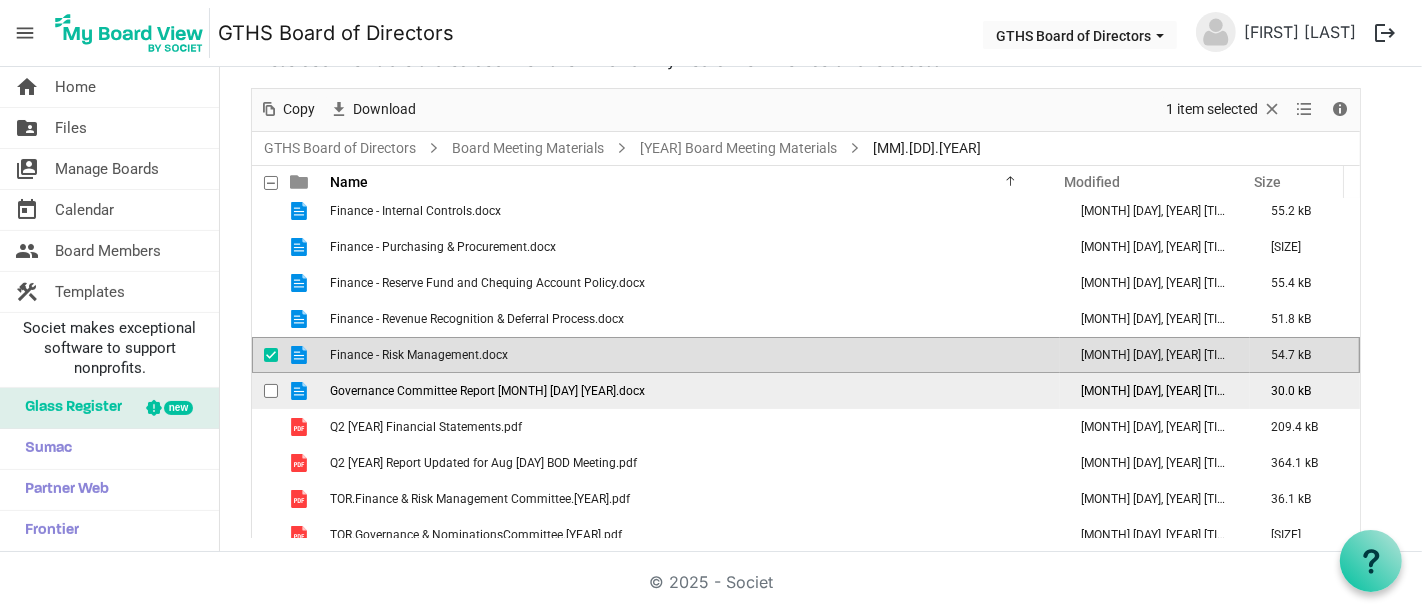 click on "Governance Committee Report [MONTH] [DAY] [YEAR].docx" at bounding box center (487, 391) 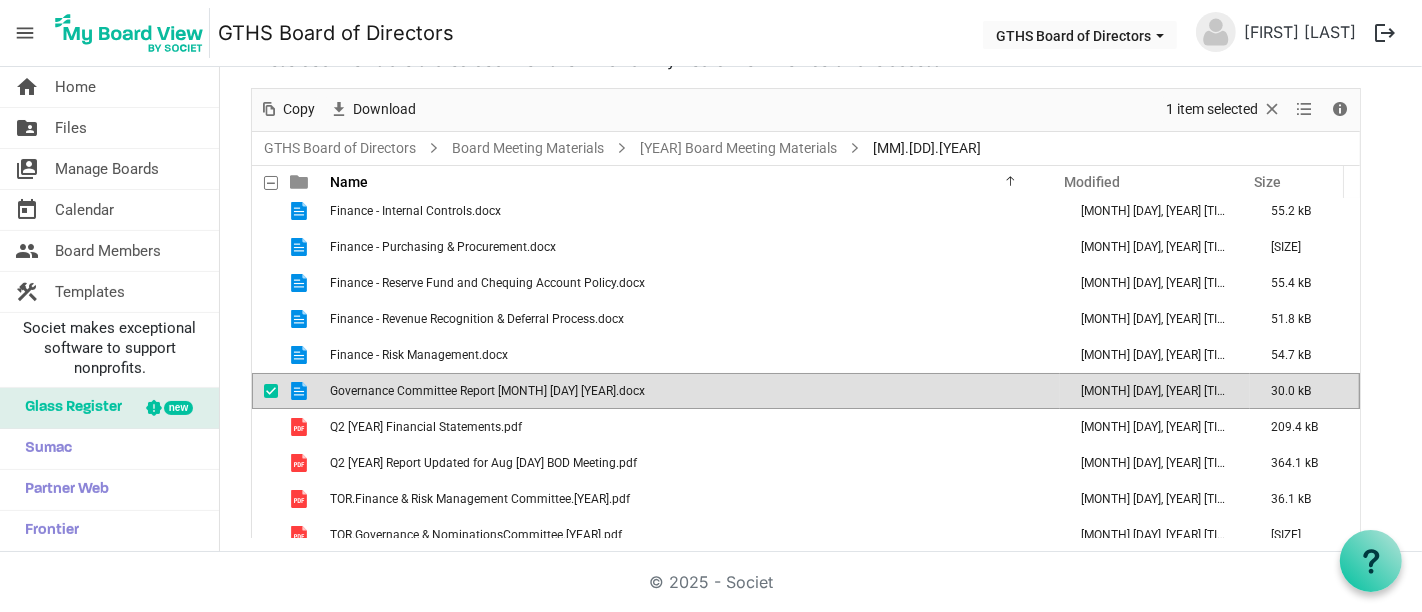 click on "Governance Committee Report [MONTH] [DAY] [YEAR].docx" at bounding box center [487, 391] 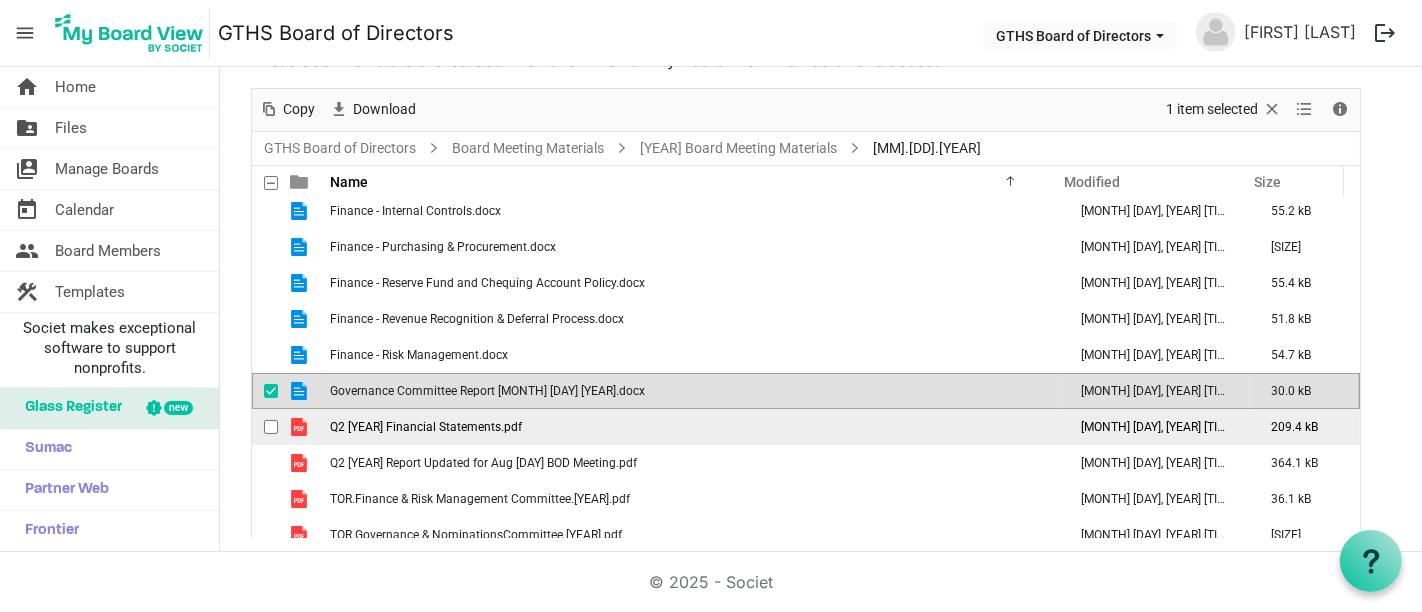 click on "Q2 [YEAR] Financial Statements.pdf" at bounding box center [426, 427] 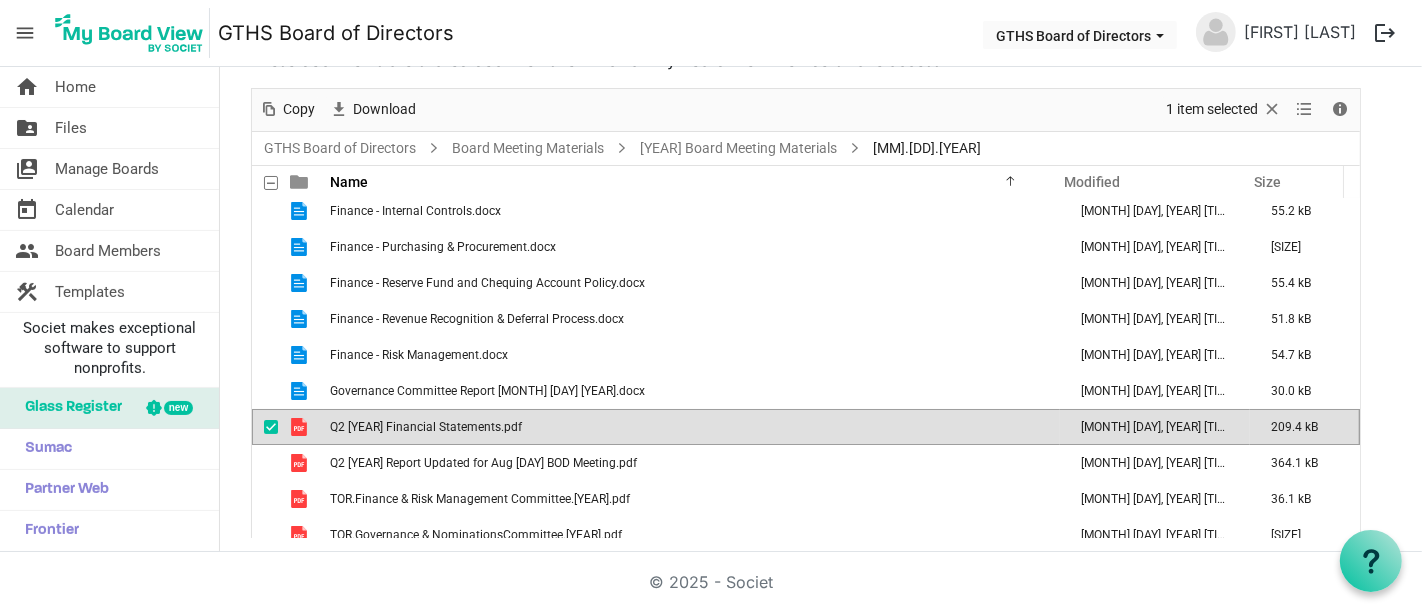 click on "Q2 [YEAR] Financial Statements.pdf" at bounding box center [426, 427] 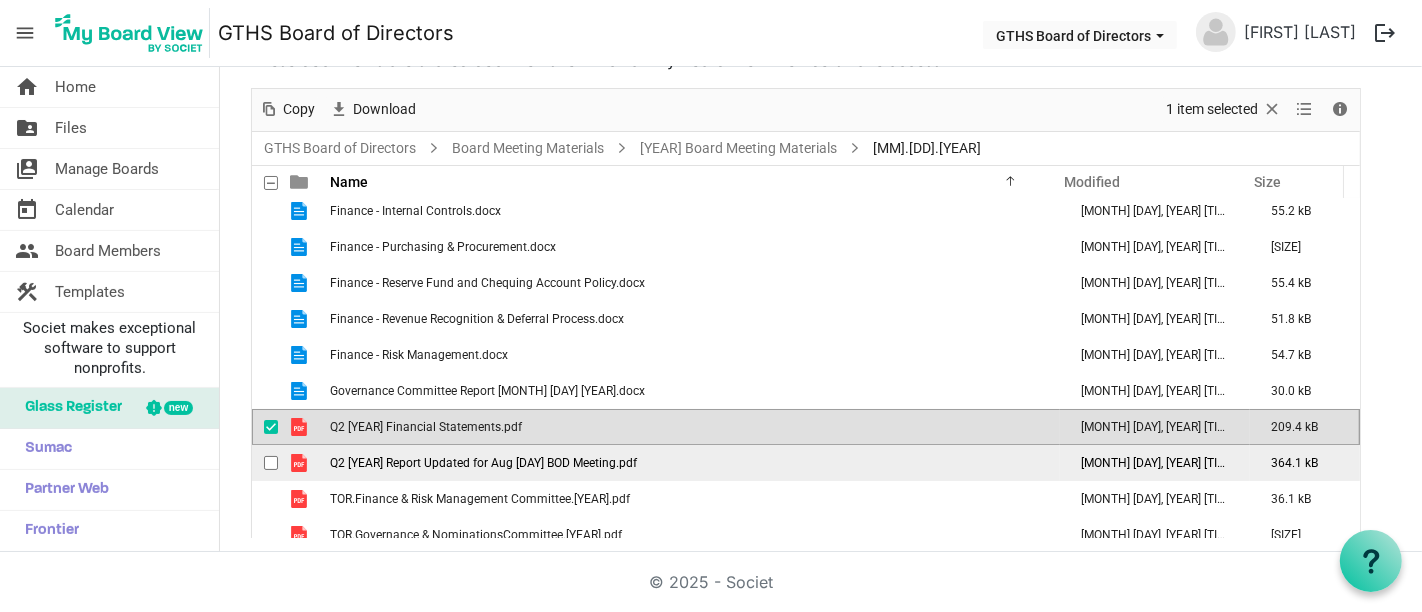 click on "Q2 [YEAR] Report Updated for Aug [DAY] BOD Meeting.pdf" at bounding box center [483, 463] 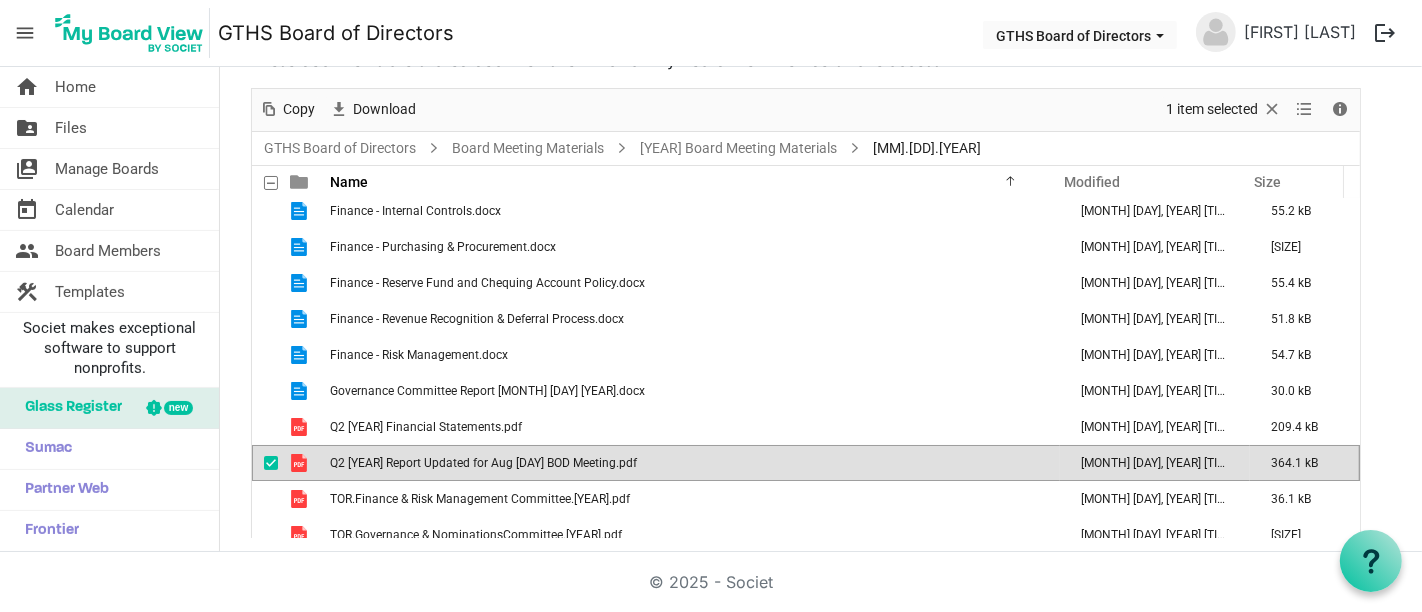 click on "Q2 [YEAR] Report Updated for Aug [DAY] BOD Meeting.pdf" at bounding box center (483, 463) 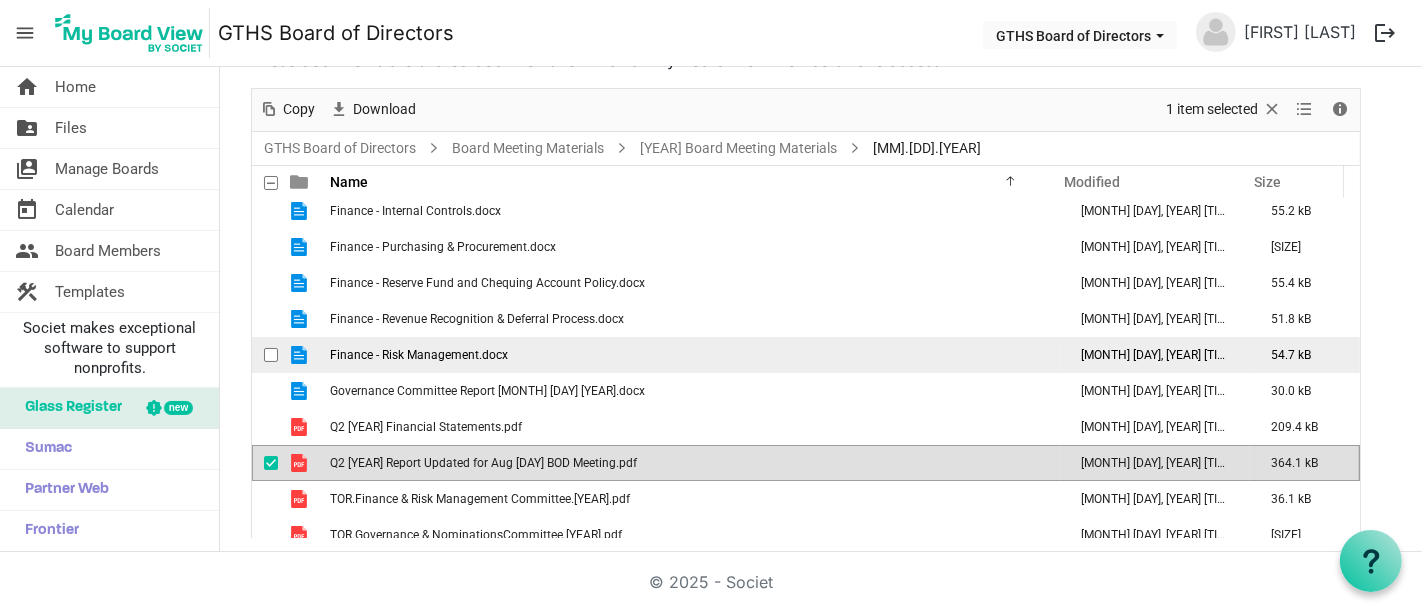 scroll, scrollTop: 237, scrollLeft: 0, axis: vertical 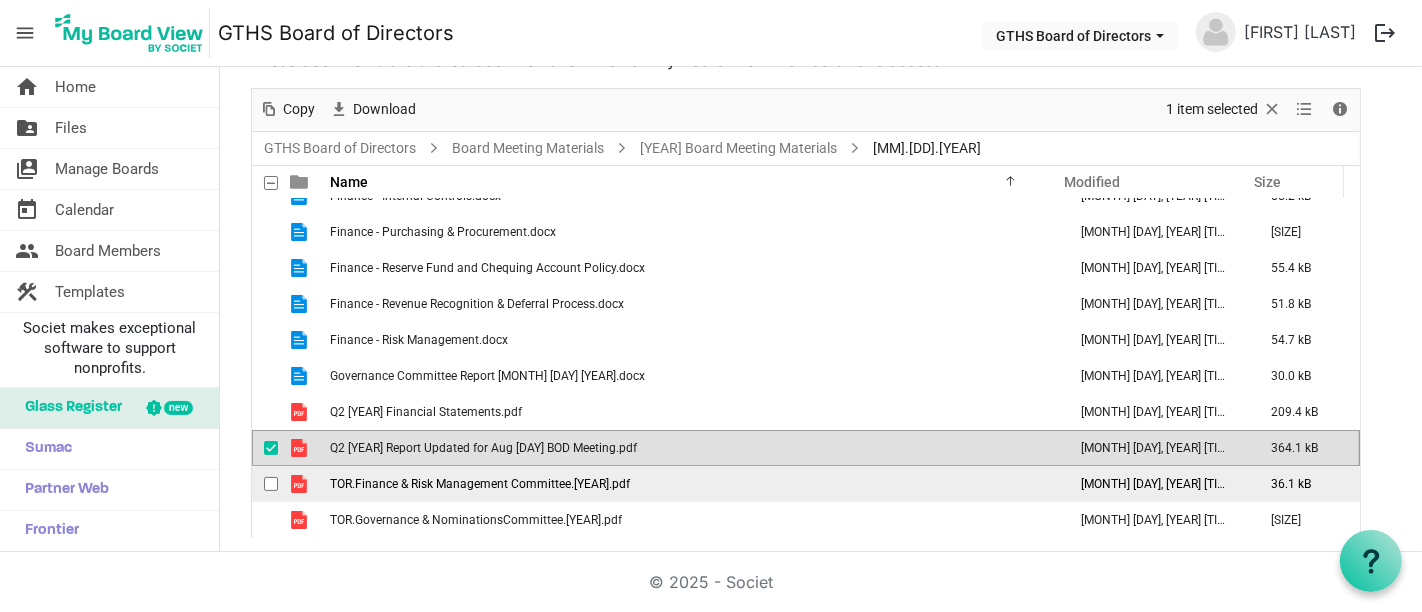 click on "TOR.Finance & Risk Management Committee.[YEAR].pdf" at bounding box center [480, 484] 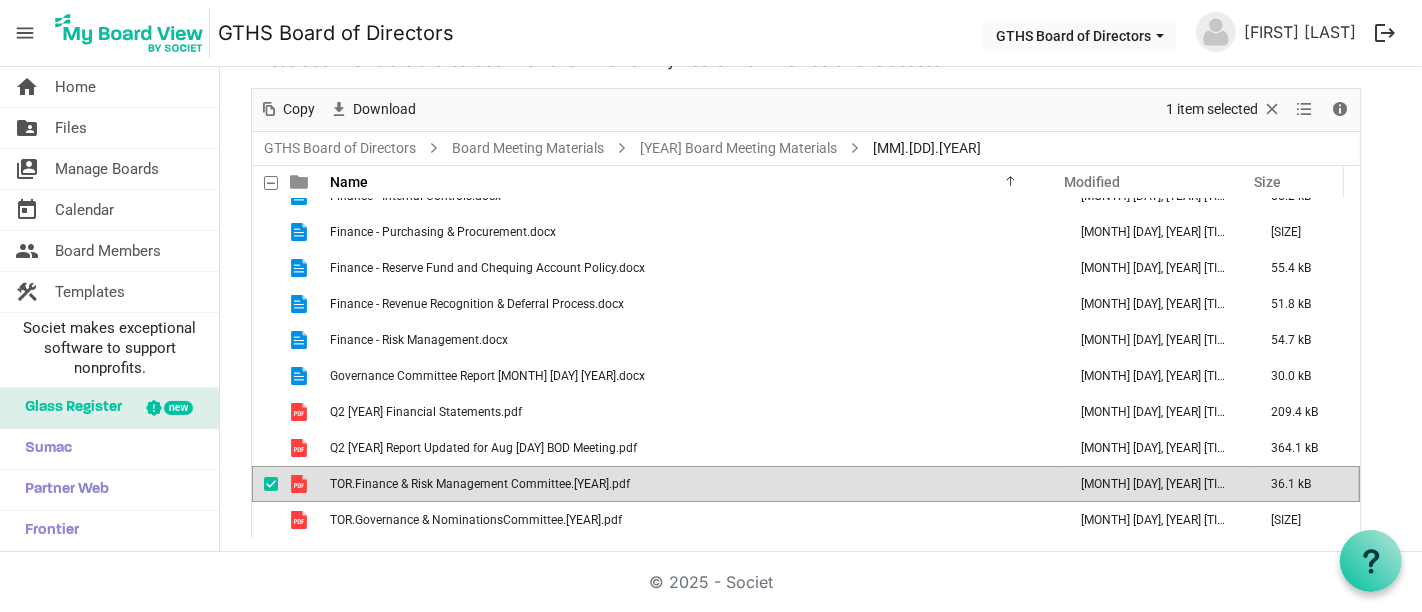 click on "TOR.Finance & Risk Management Committee.[YEAR].pdf" at bounding box center [480, 484] 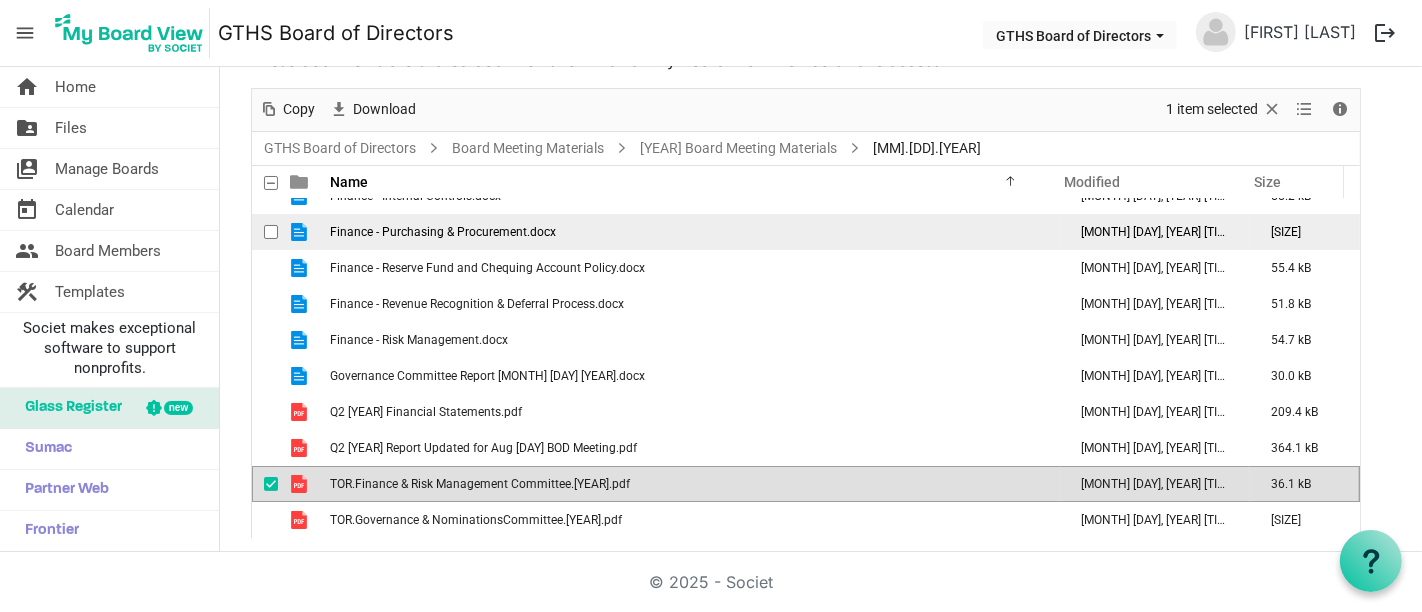 scroll, scrollTop: 0, scrollLeft: 0, axis: both 